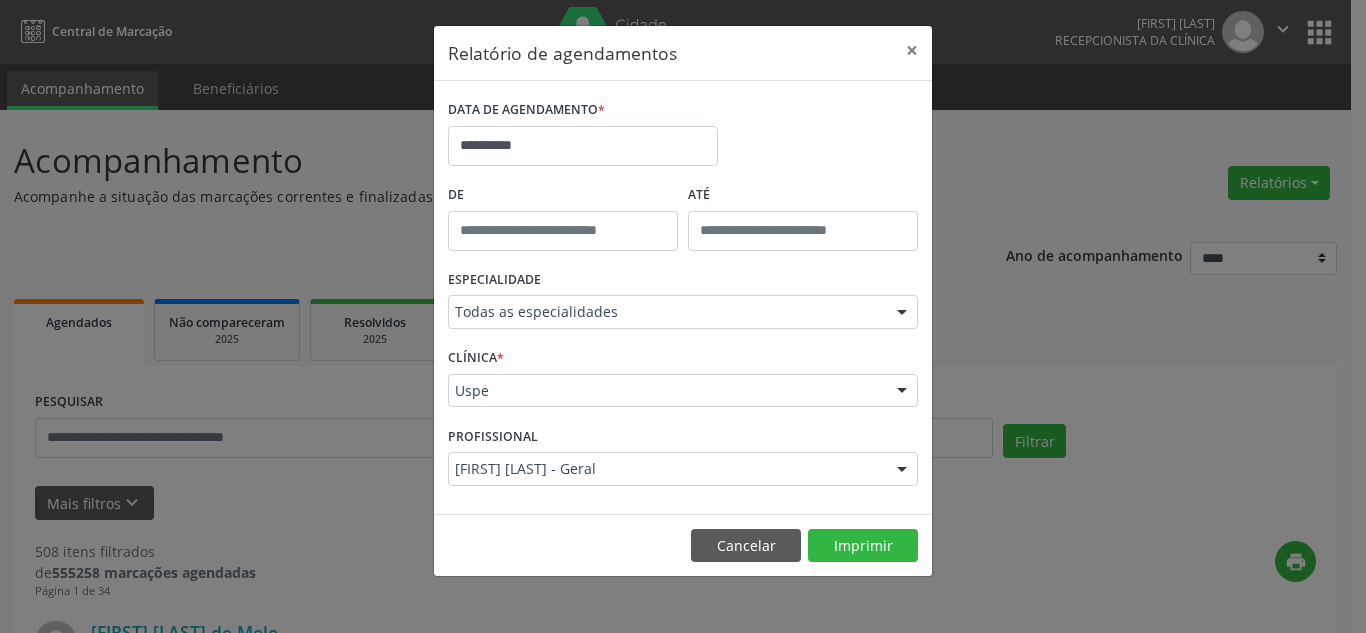 select on "*" 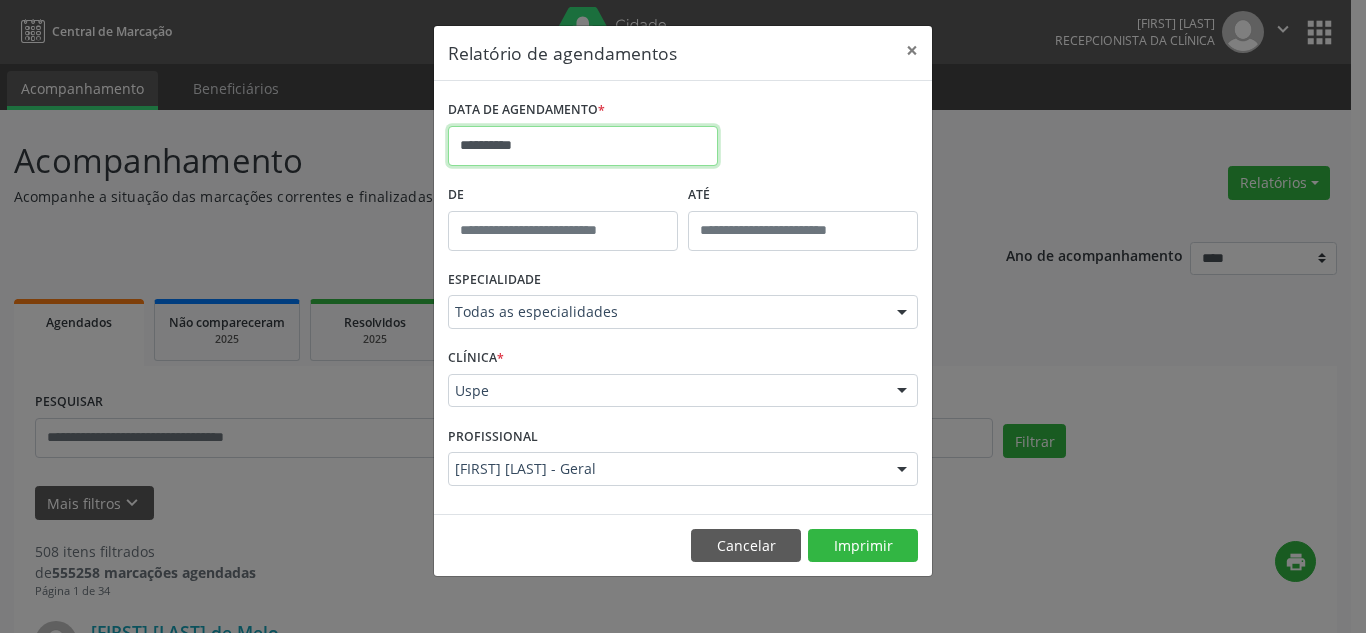 click on "**********" at bounding box center [583, 146] 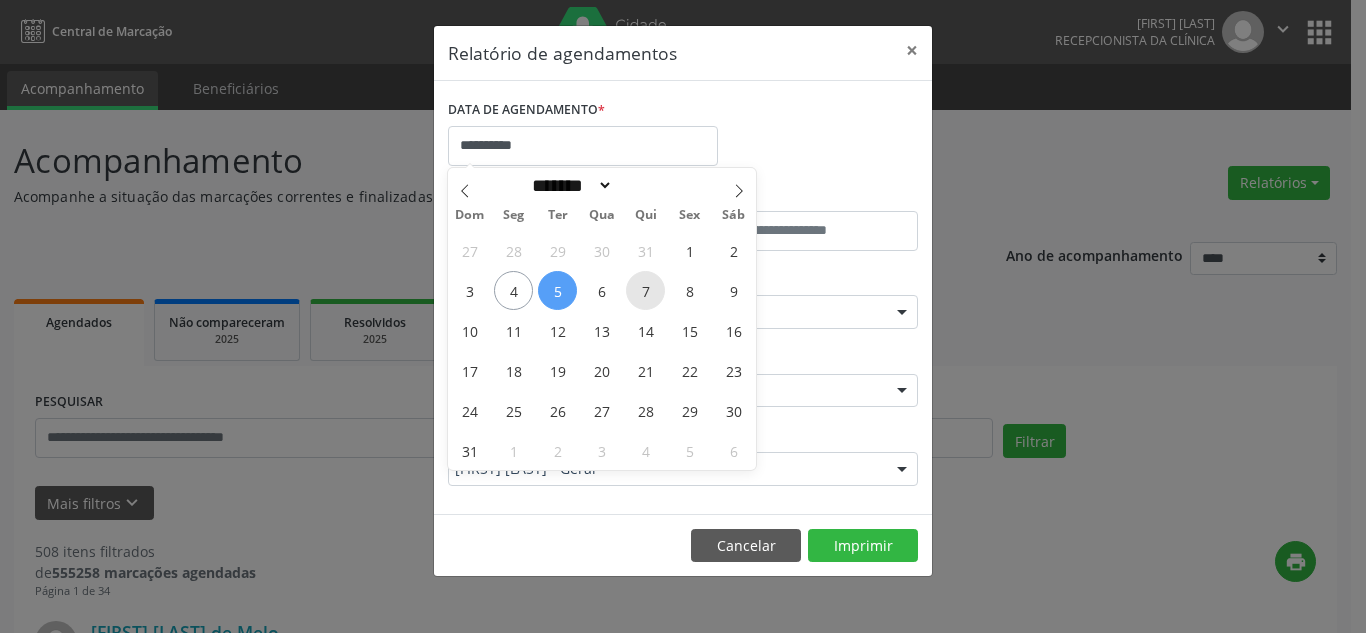 click on "7" at bounding box center [645, 290] 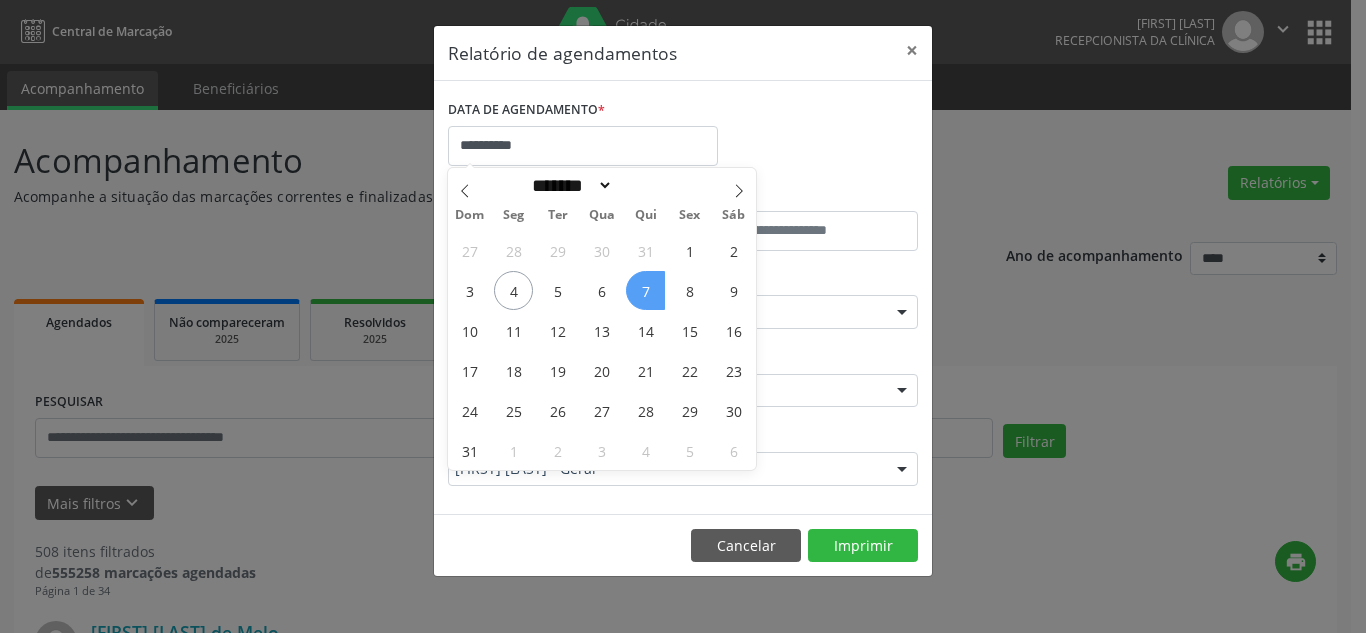 click on "7" at bounding box center [645, 290] 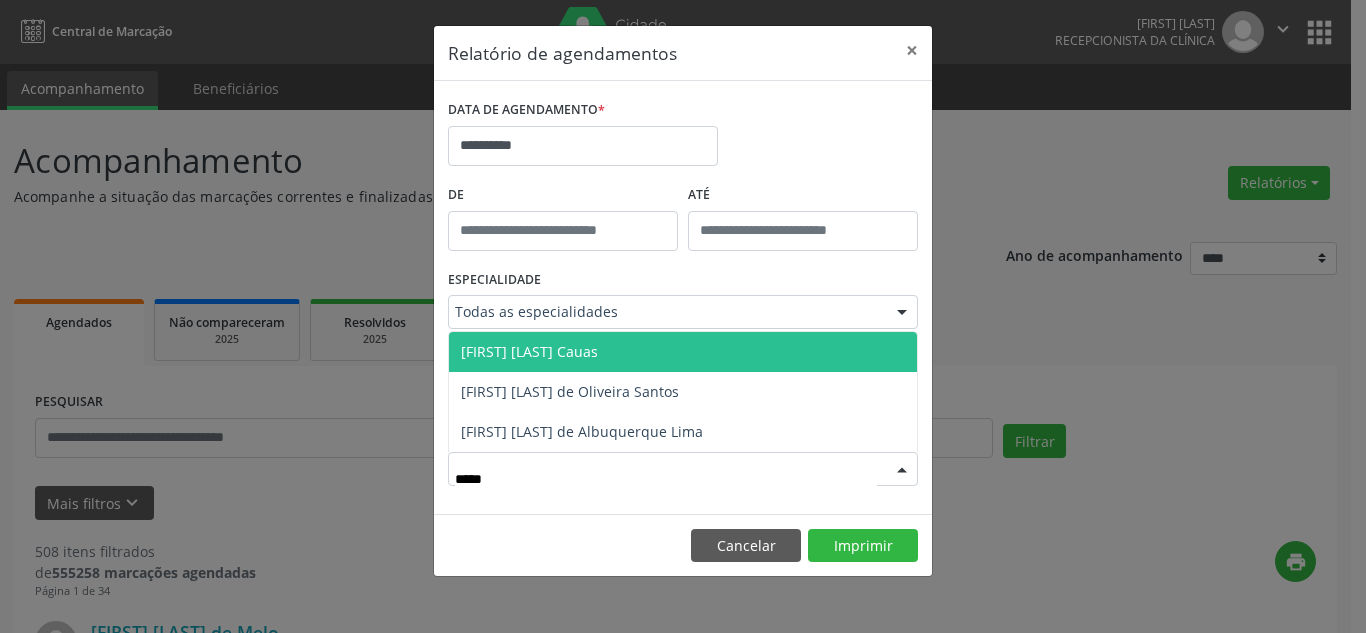 click on "[FIRST] [LAST] Cauas" at bounding box center [529, 351] 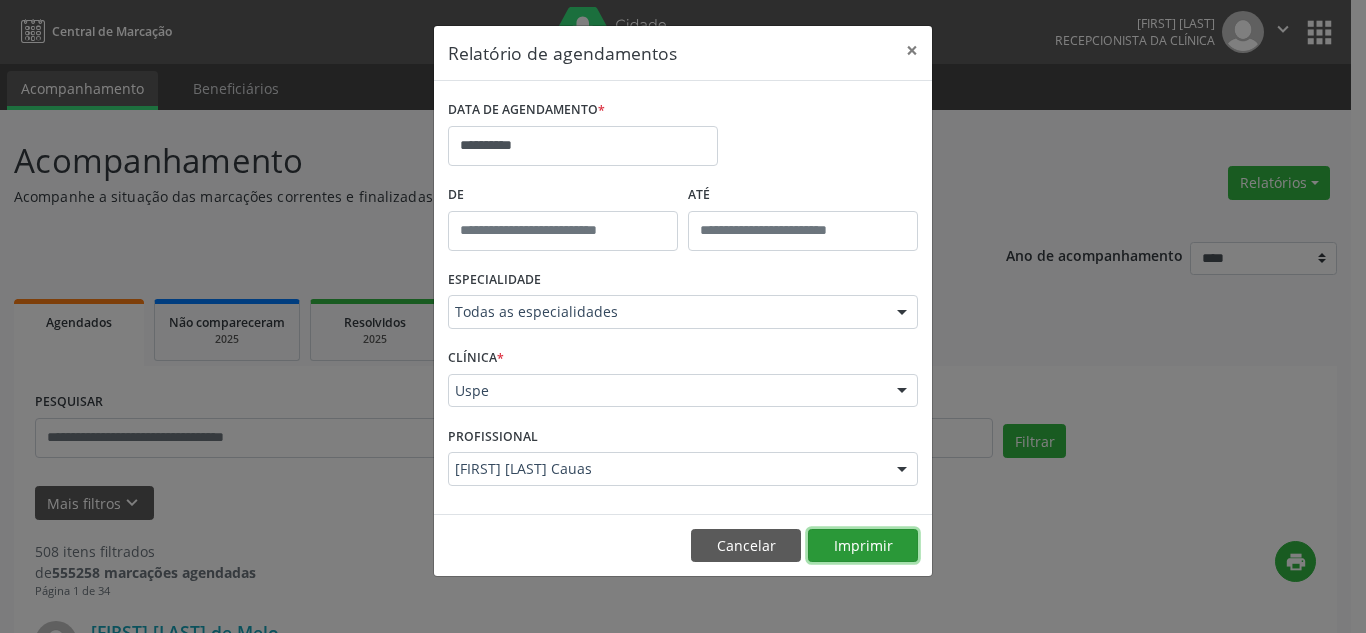 click on "Imprimir" at bounding box center [863, 546] 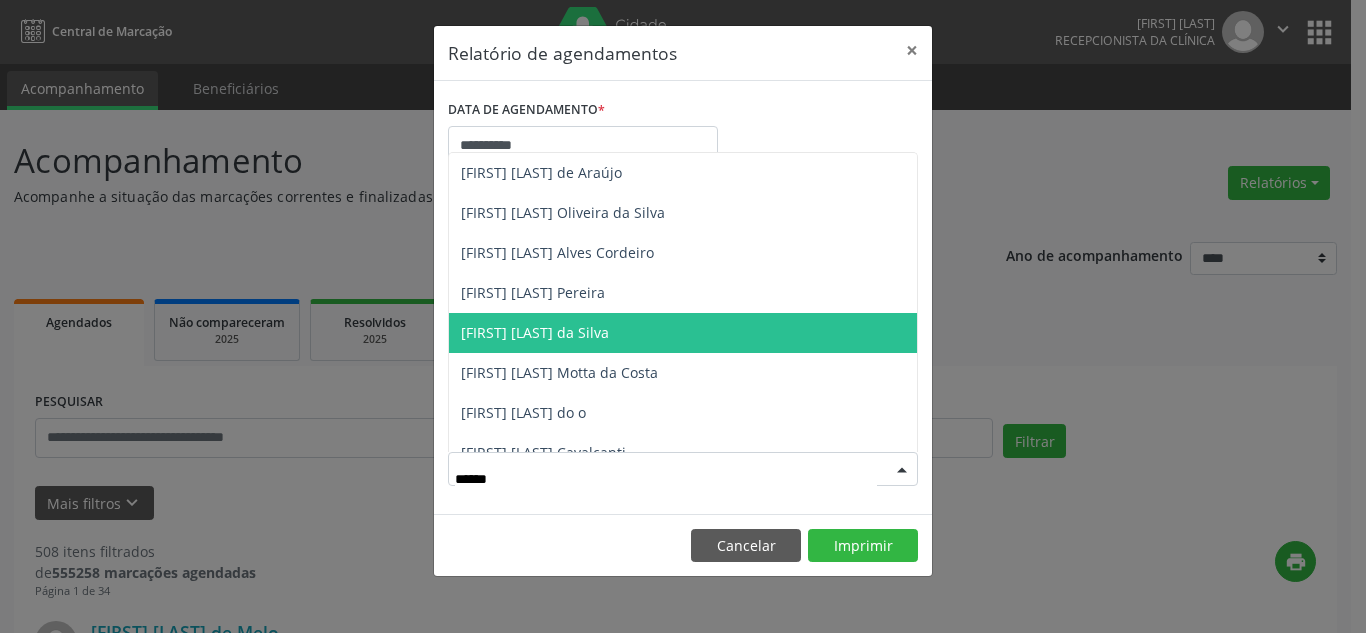type on "*******" 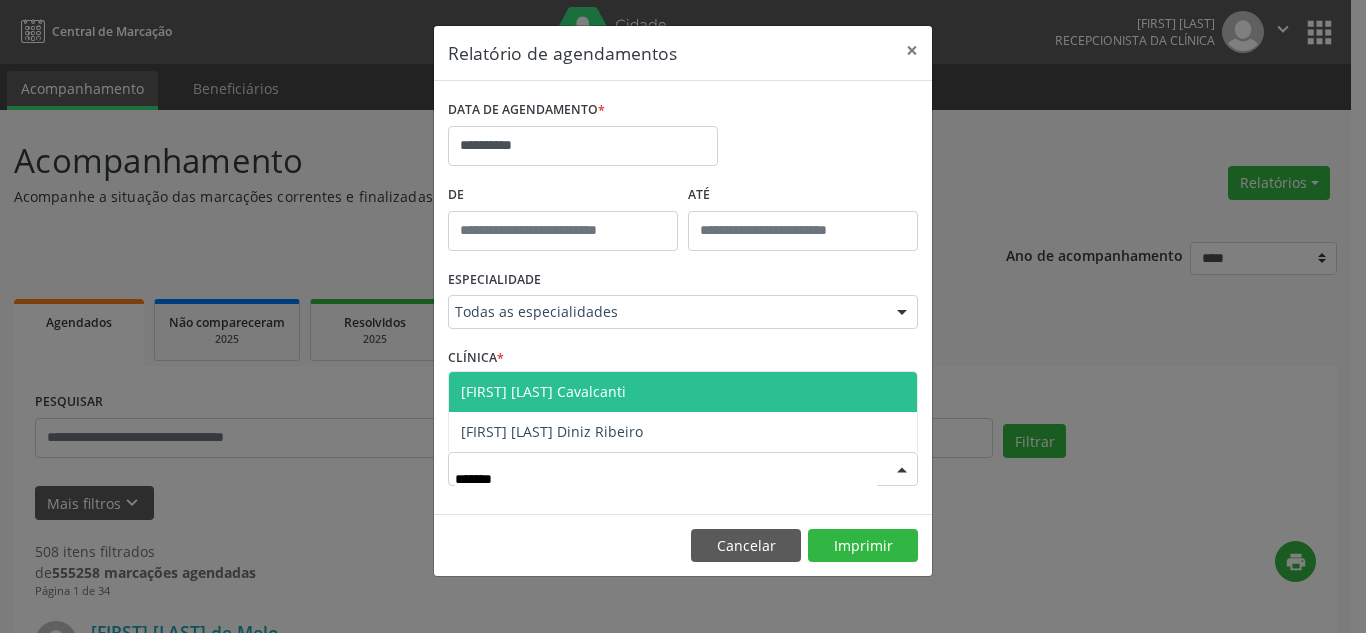 click on "[FIRST] [LAST] Cavalcanti" at bounding box center [543, 391] 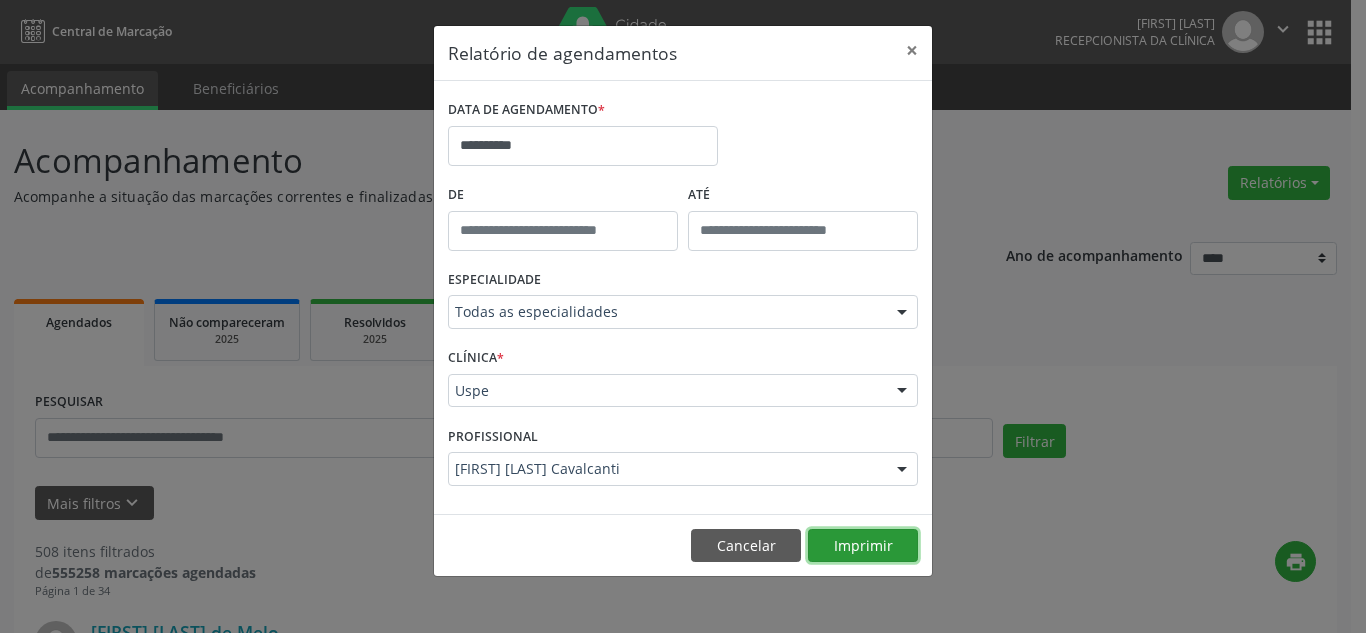 click on "Imprimir" at bounding box center (863, 546) 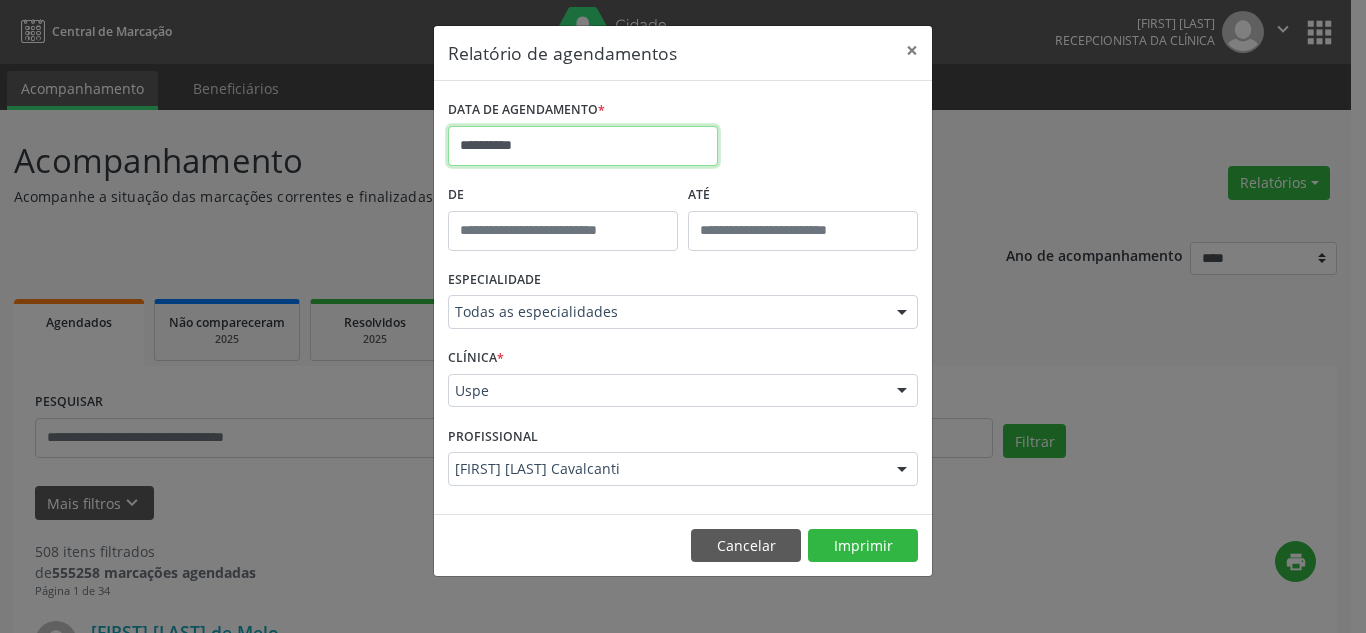 click on "**********" at bounding box center [583, 146] 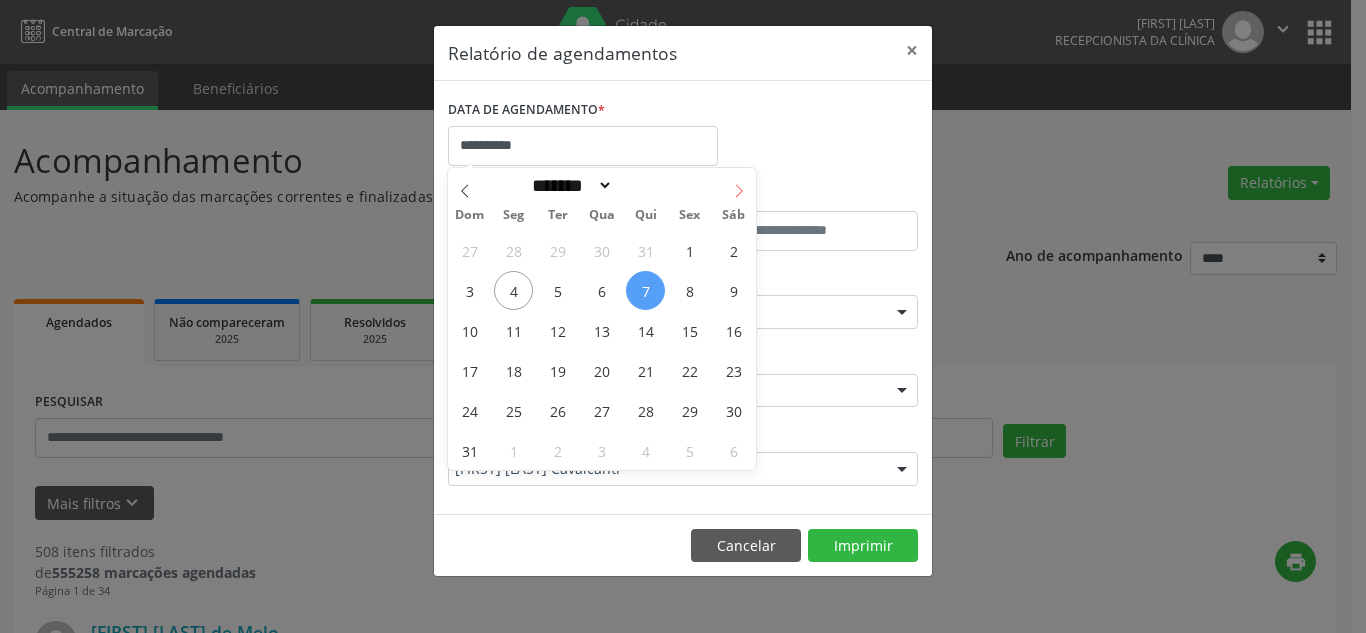 click 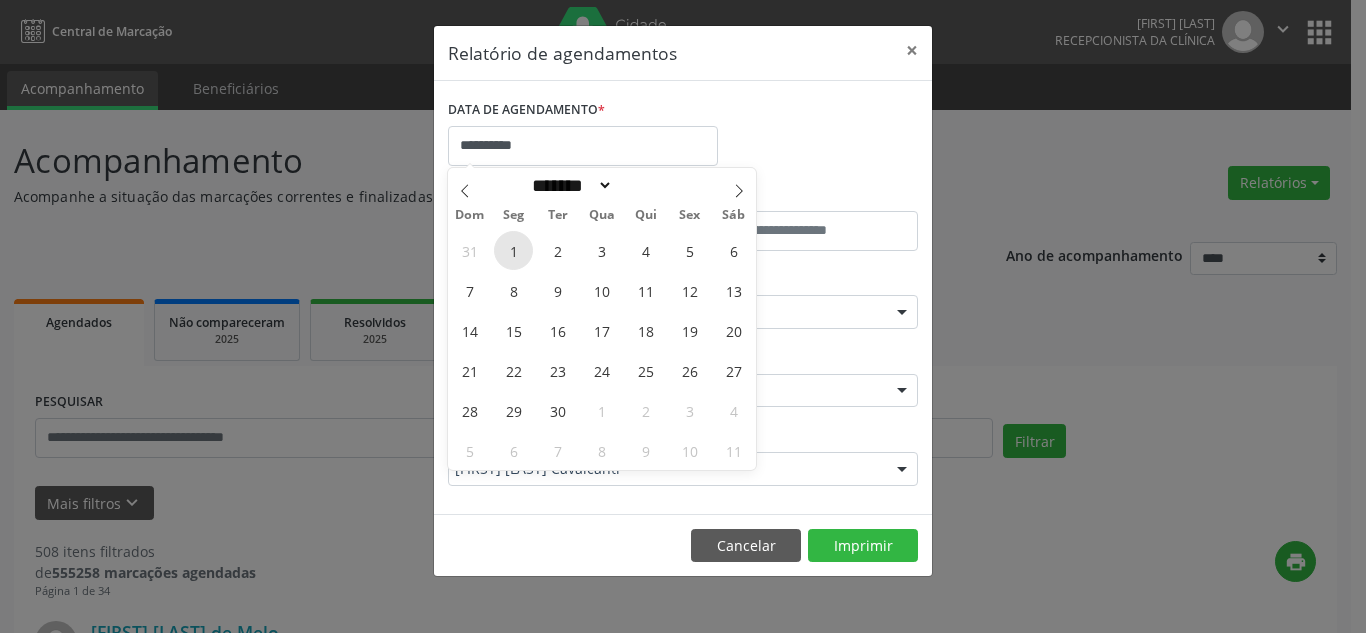 click on "1" at bounding box center [513, 250] 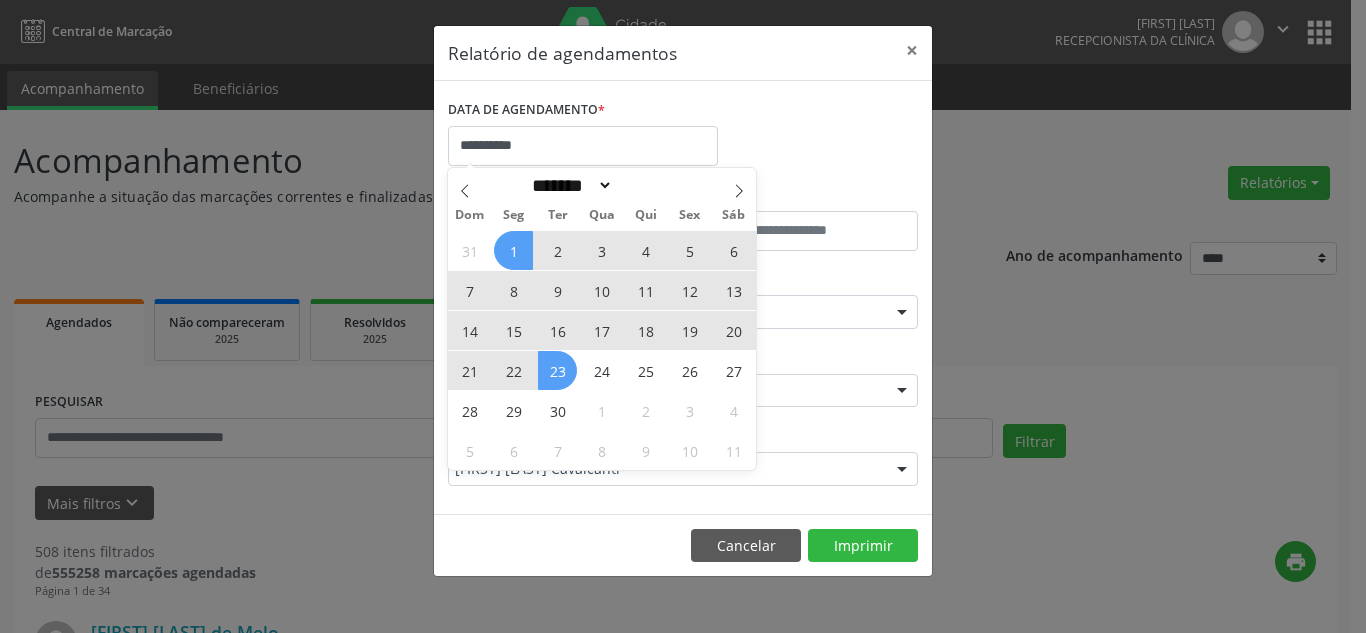 click on "23" at bounding box center [557, 370] 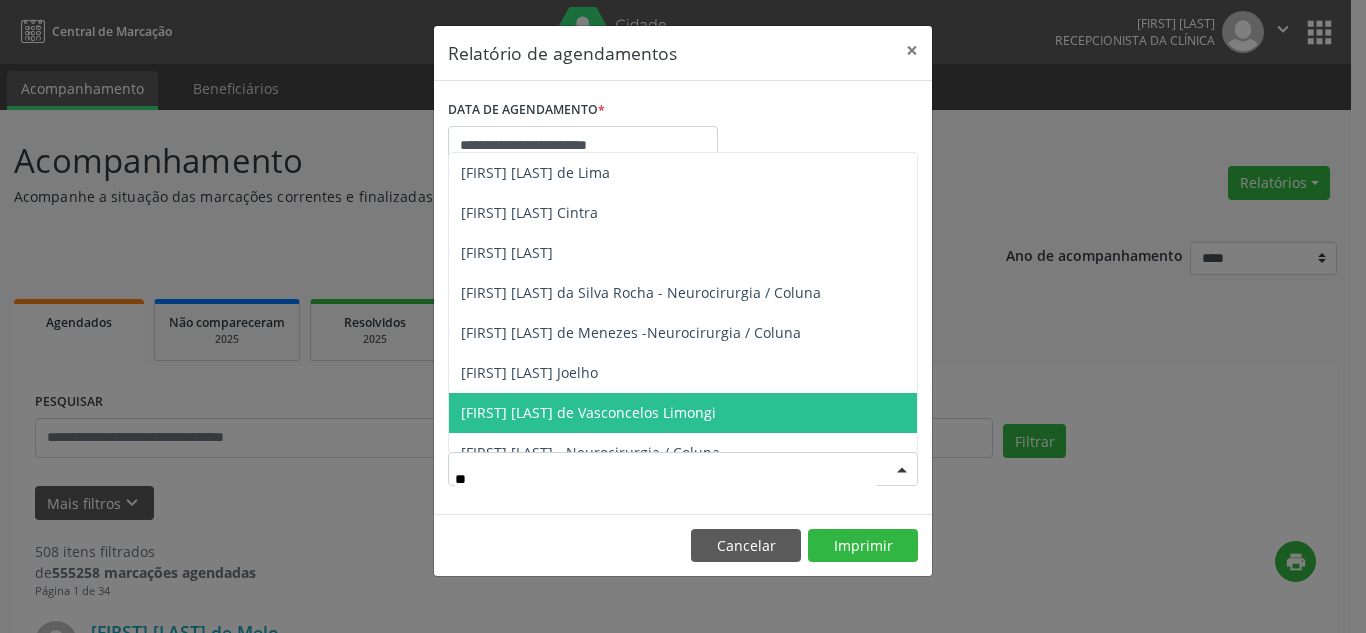 type on "***" 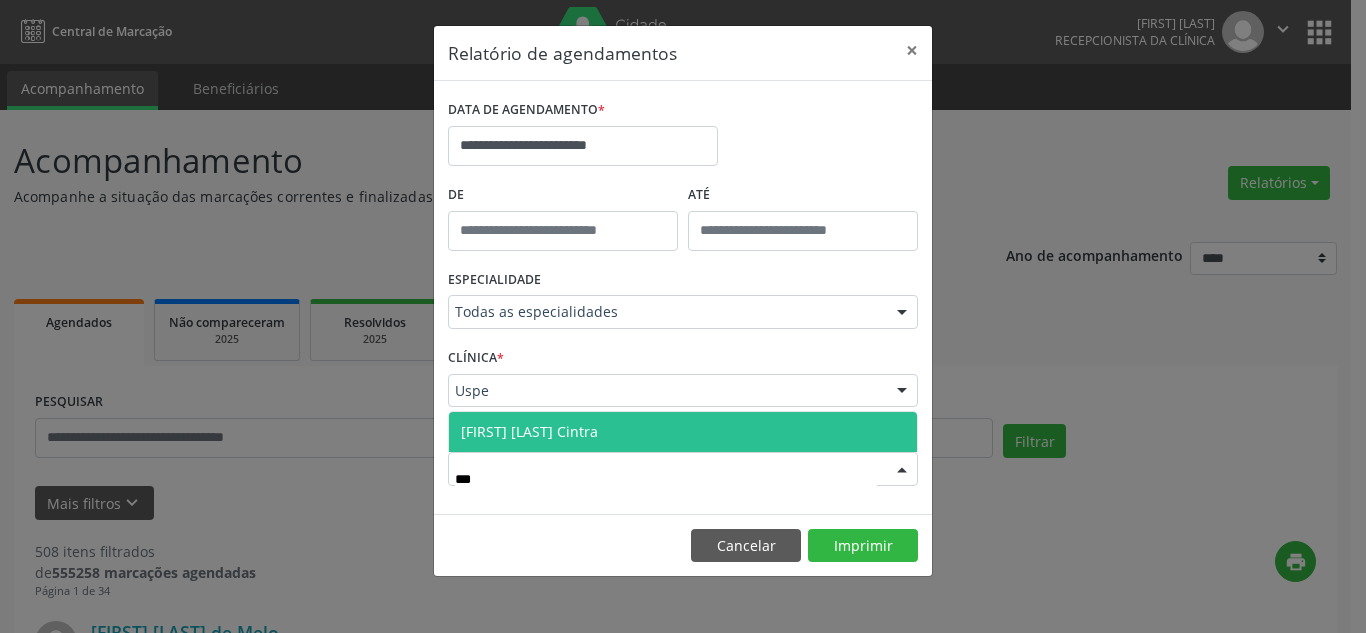 click on "[FIRST] [LAST] Cintra" at bounding box center (529, 431) 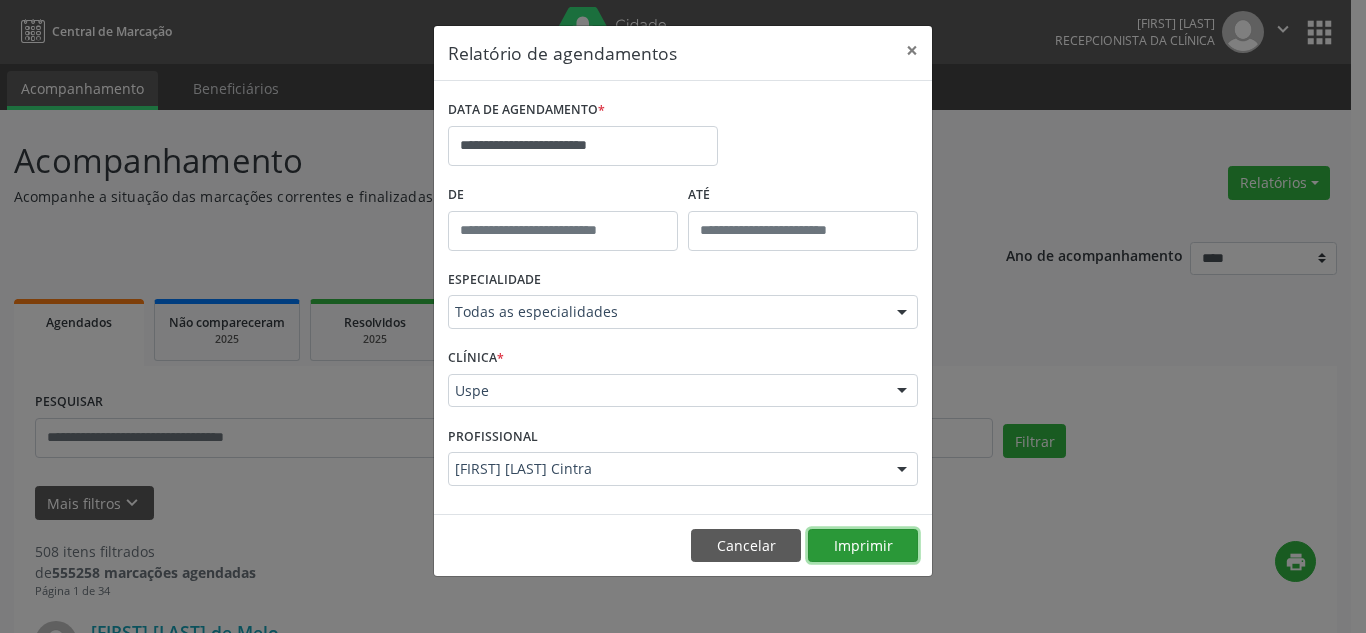 click on "Imprimir" at bounding box center (863, 546) 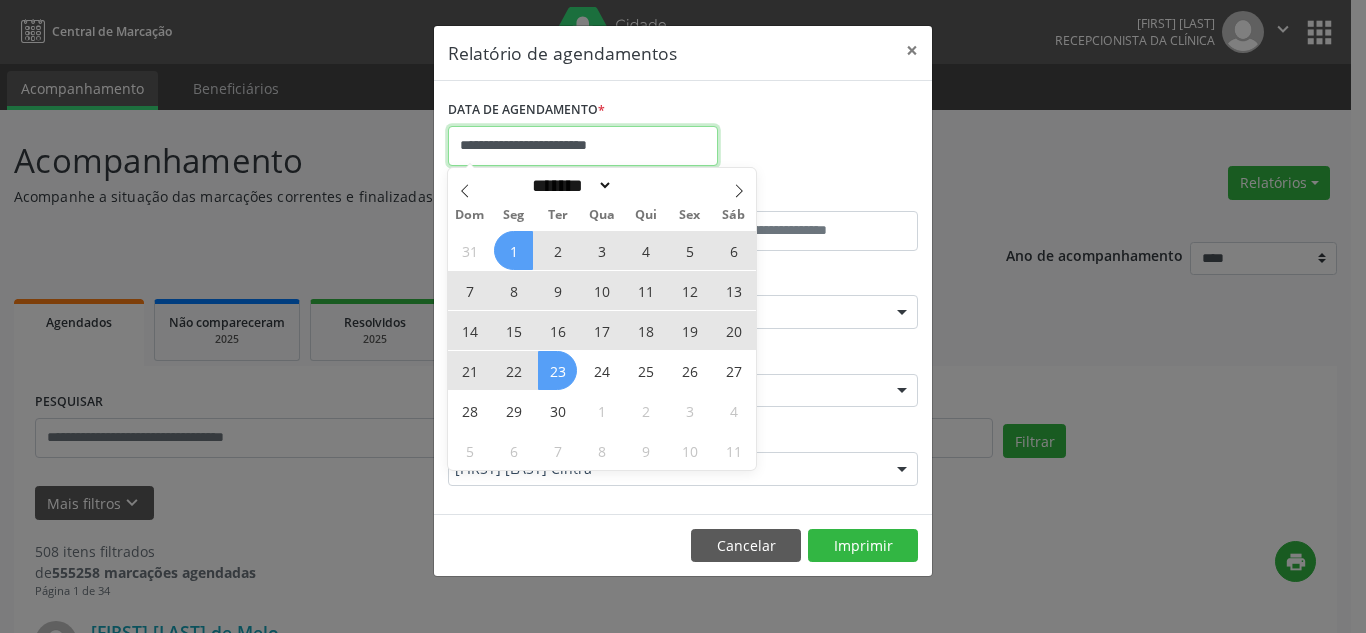 click on "**********" at bounding box center [583, 146] 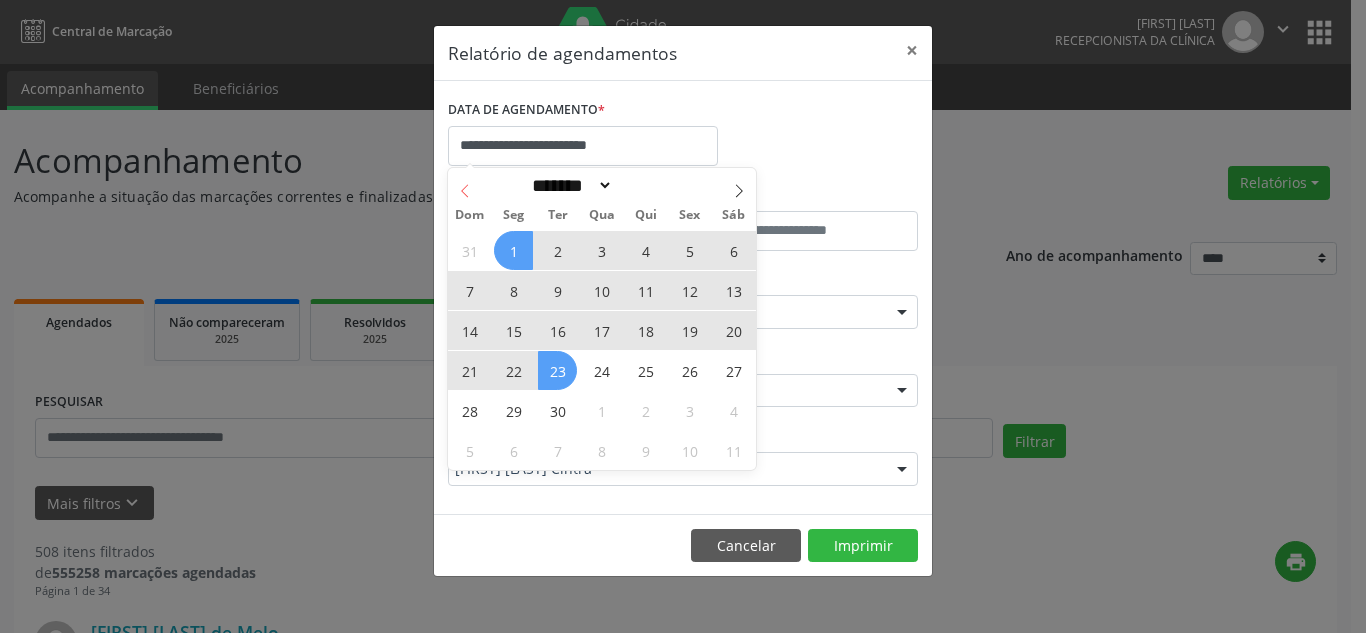 click 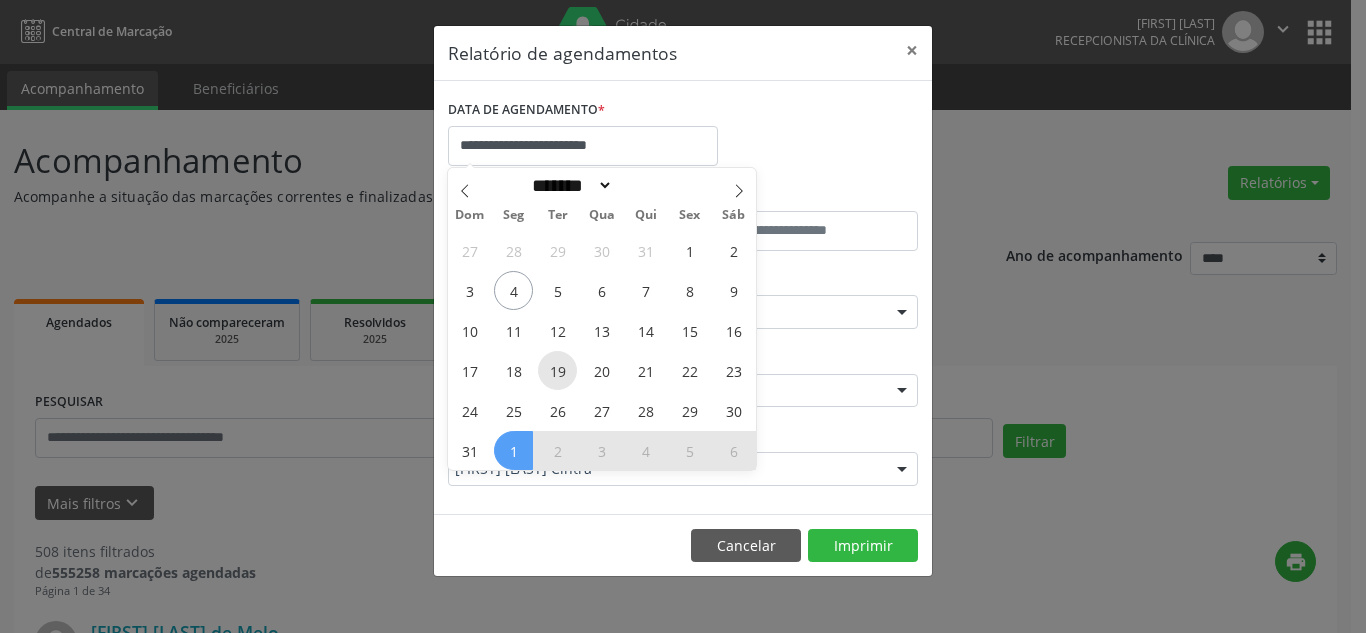 click on "19" at bounding box center (557, 370) 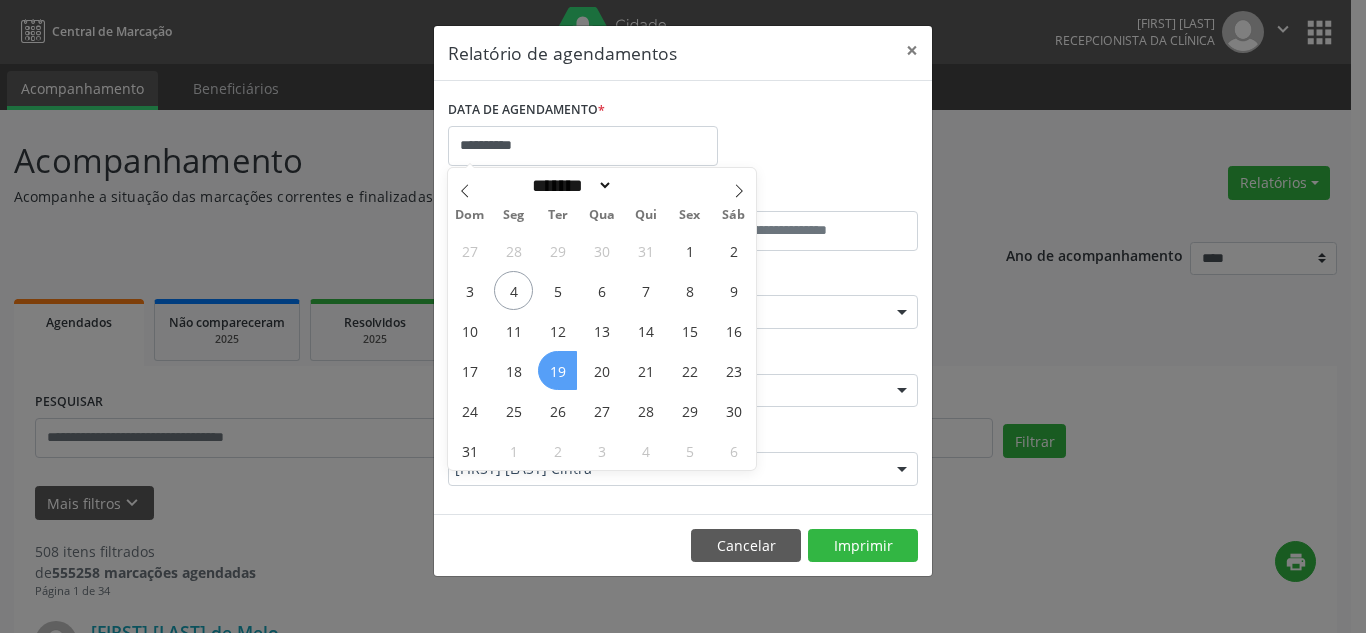 click on "19" at bounding box center (557, 370) 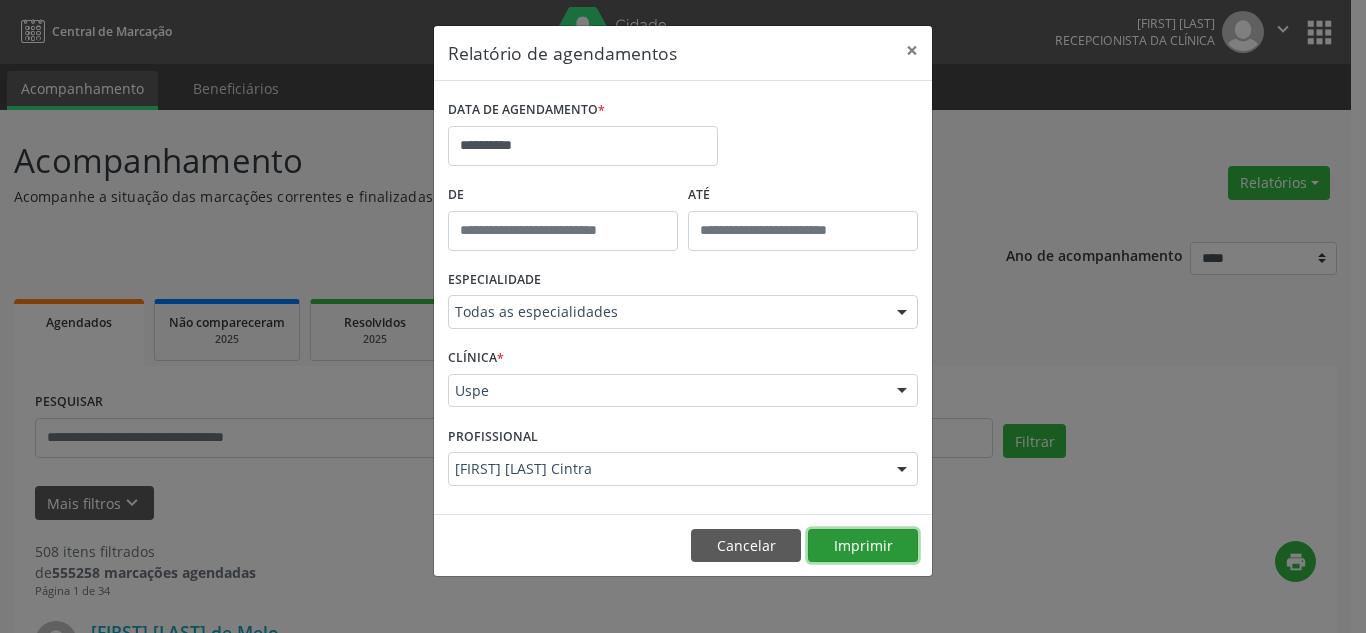 click on "Imprimir" at bounding box center [863, 546] 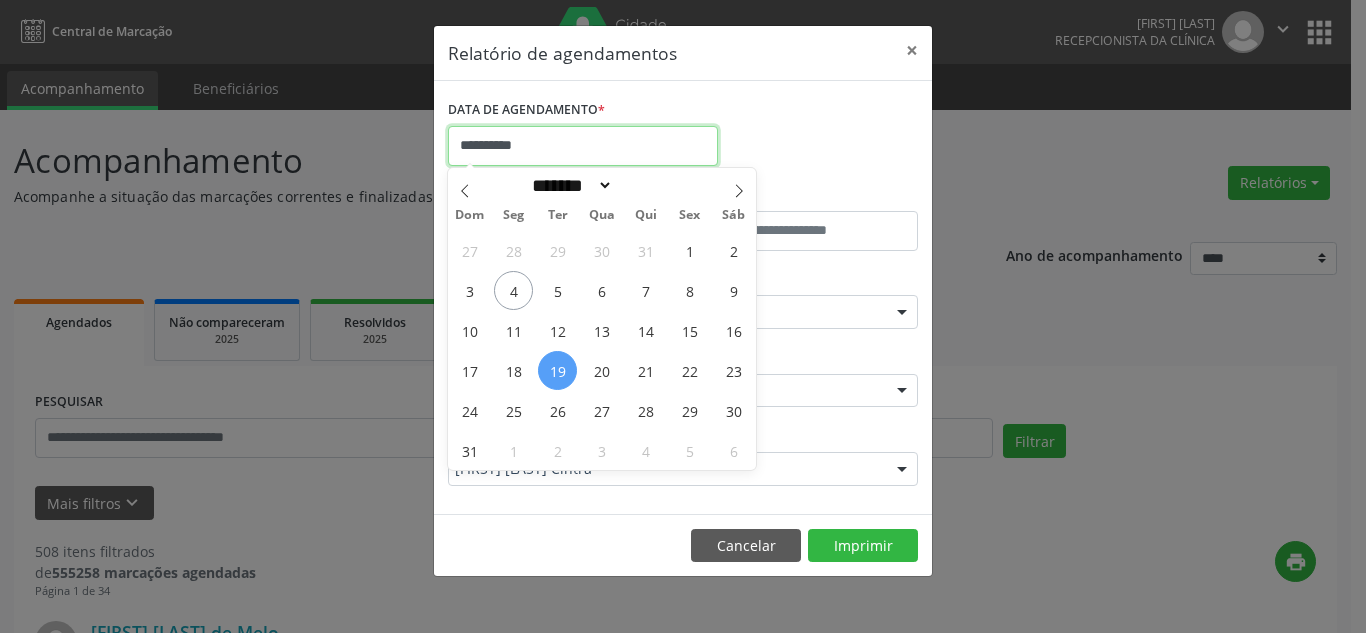 click on "**********" at bounding box center [583, 146] 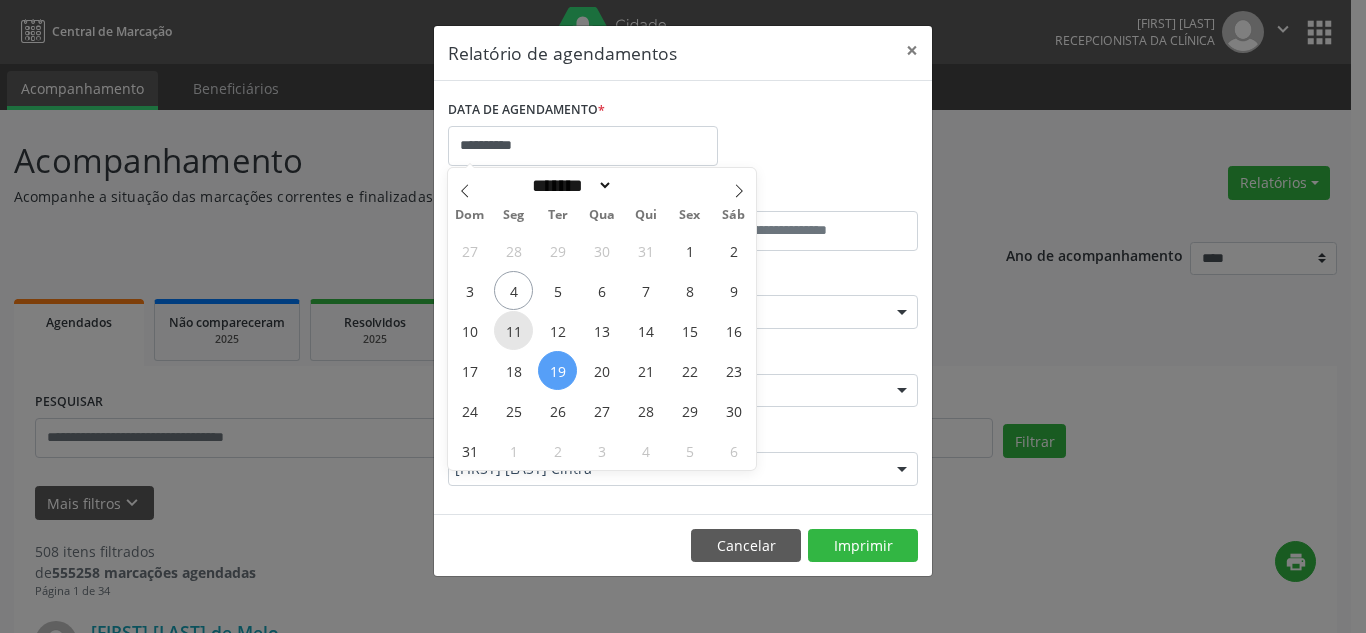 click on "11" at bounding box center [513, 330] 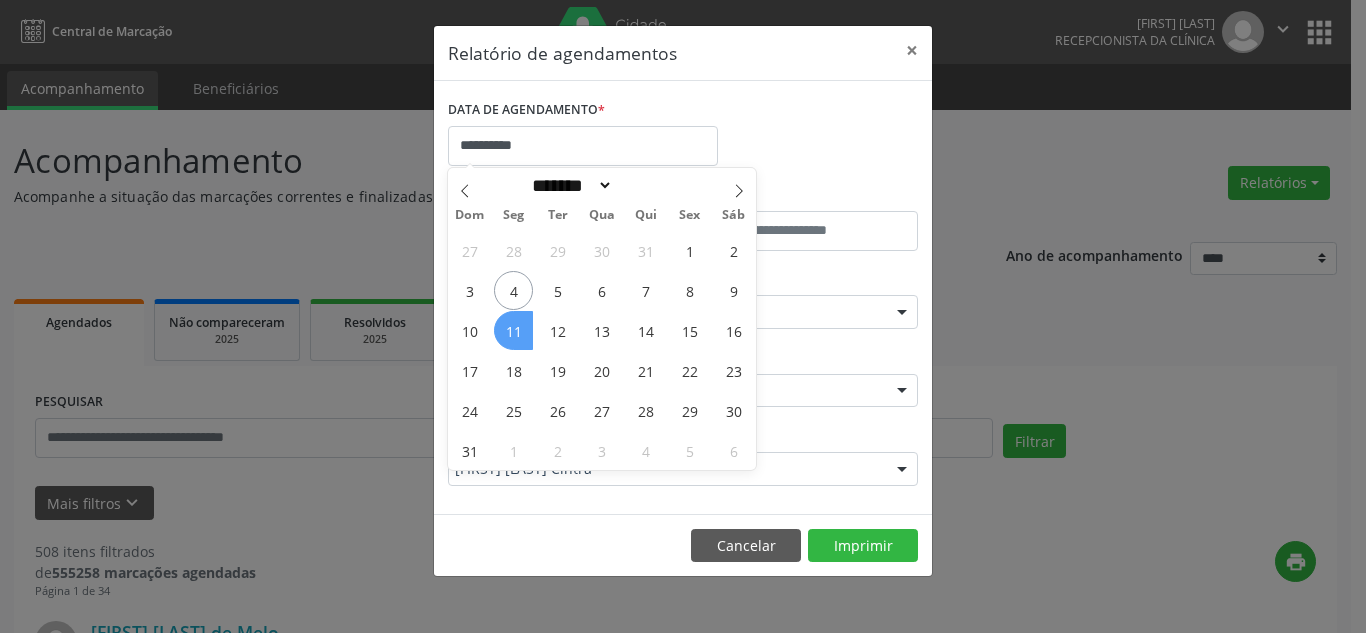 click on "11" at bounding box center [513, 330] 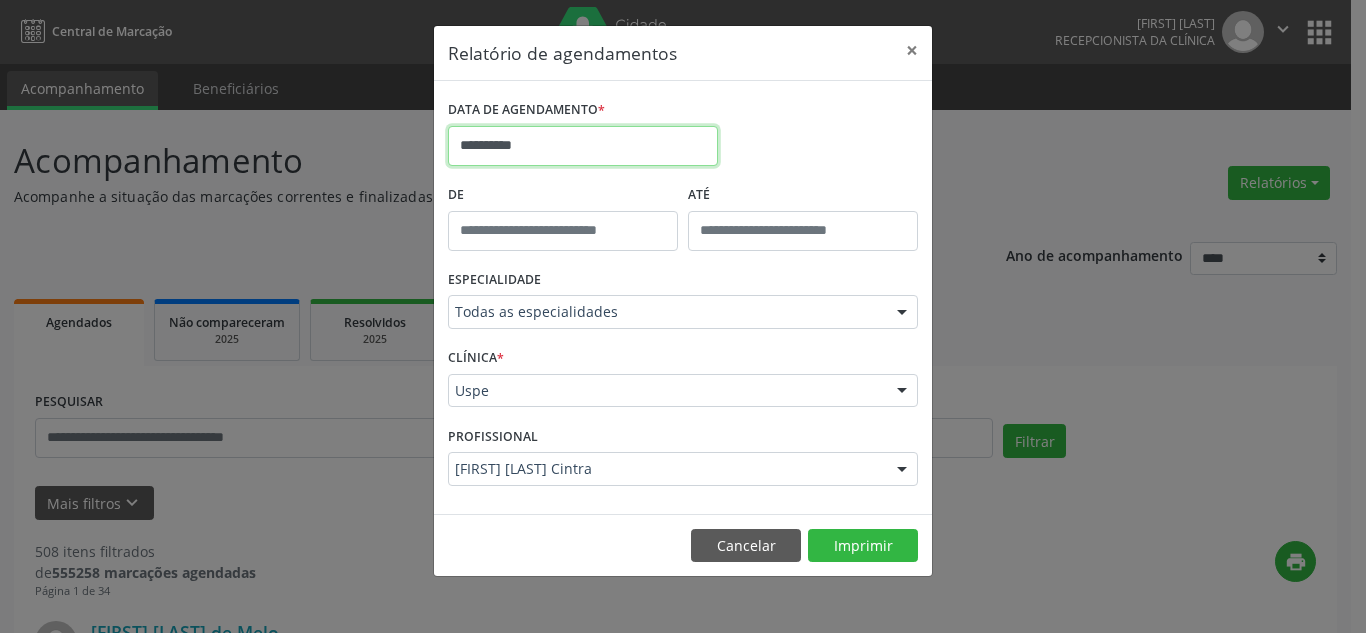 click on "**********" at bounding box center (583, 146) 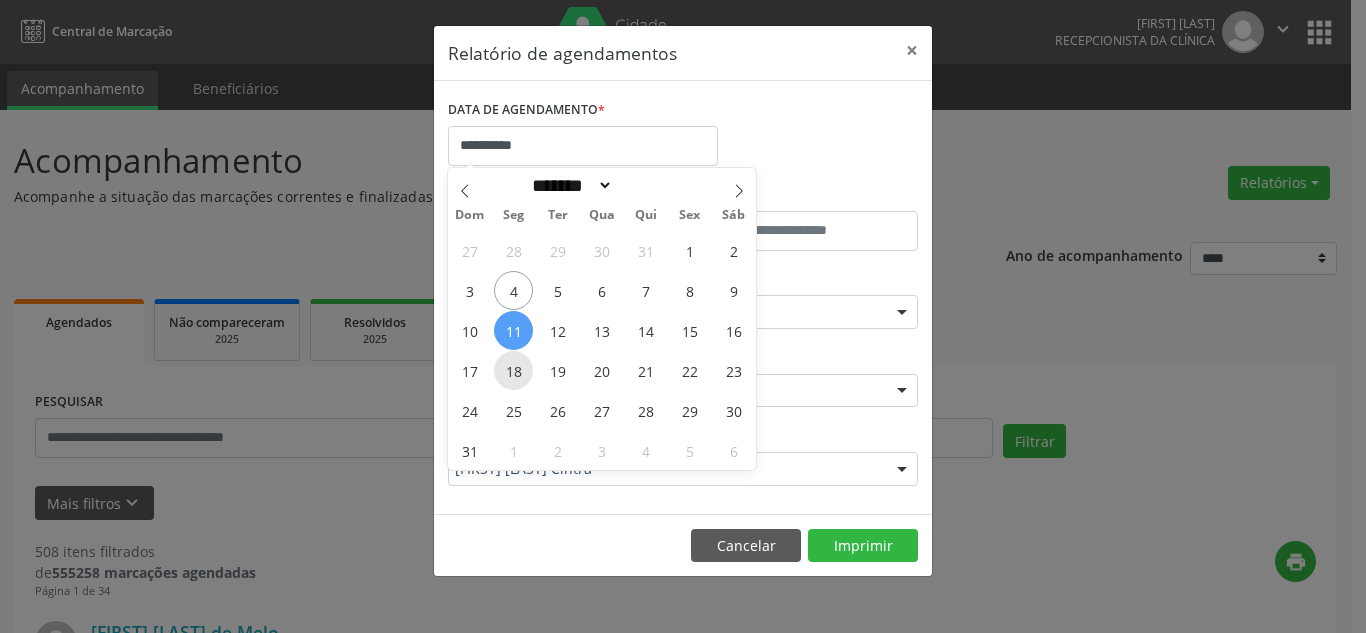click on "18" at bounding box center (513, 370) 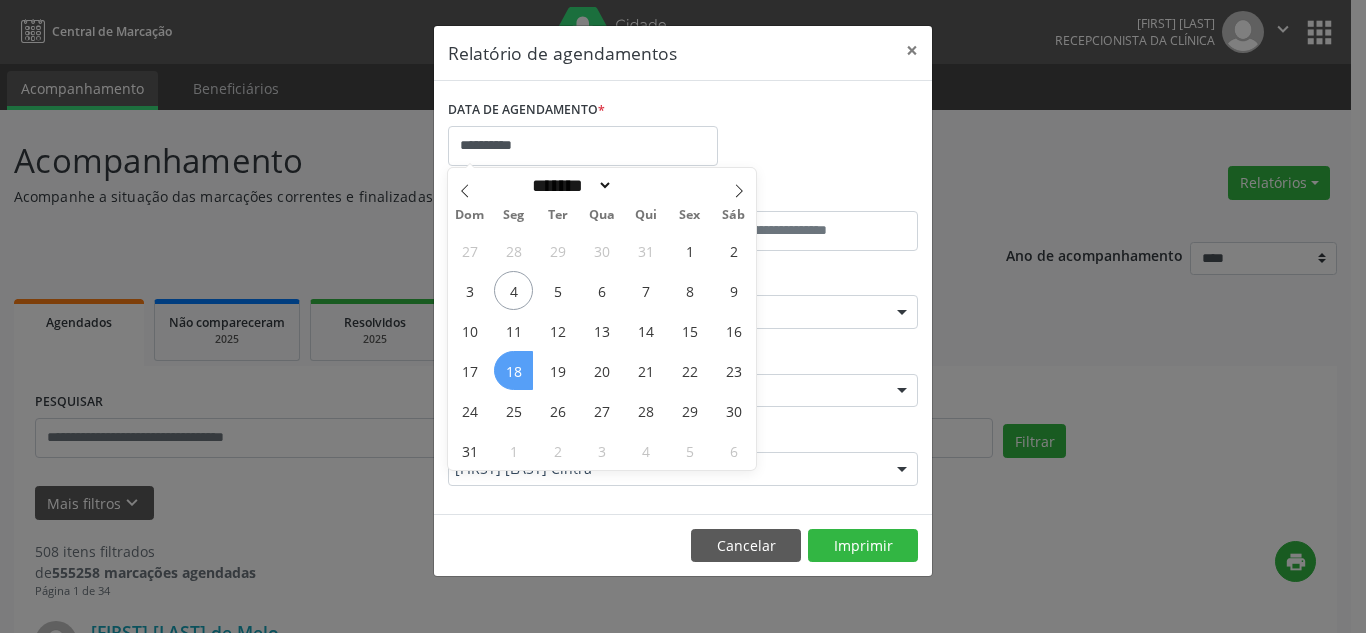 click on "18" at bounding box center [513, 370] 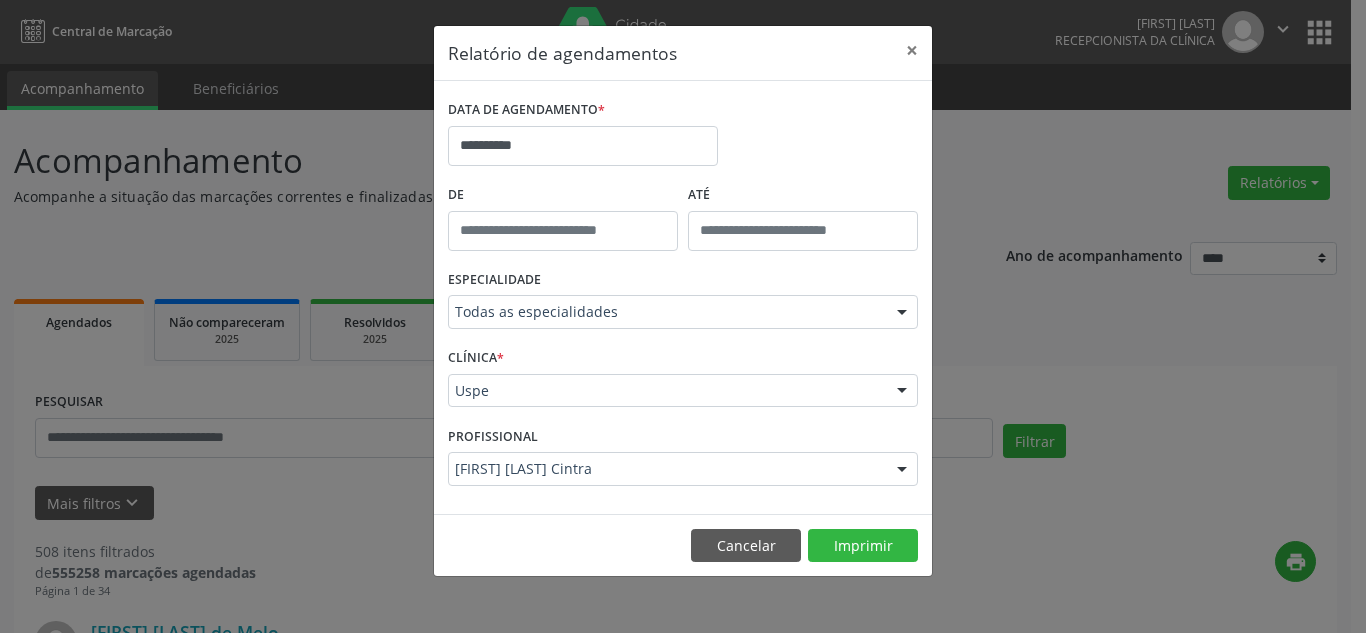 click at bounding box center (902, 470) 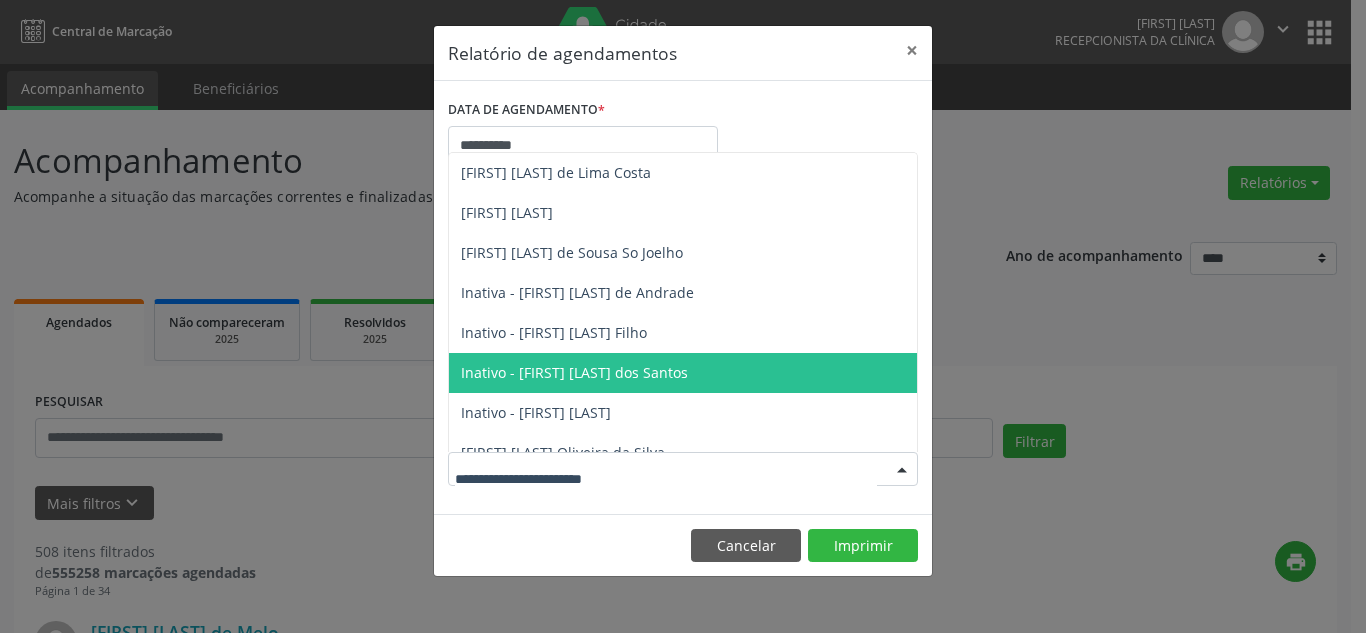 scroll, scrollTop: 2900, scrollLeft: 0, axis: vertical 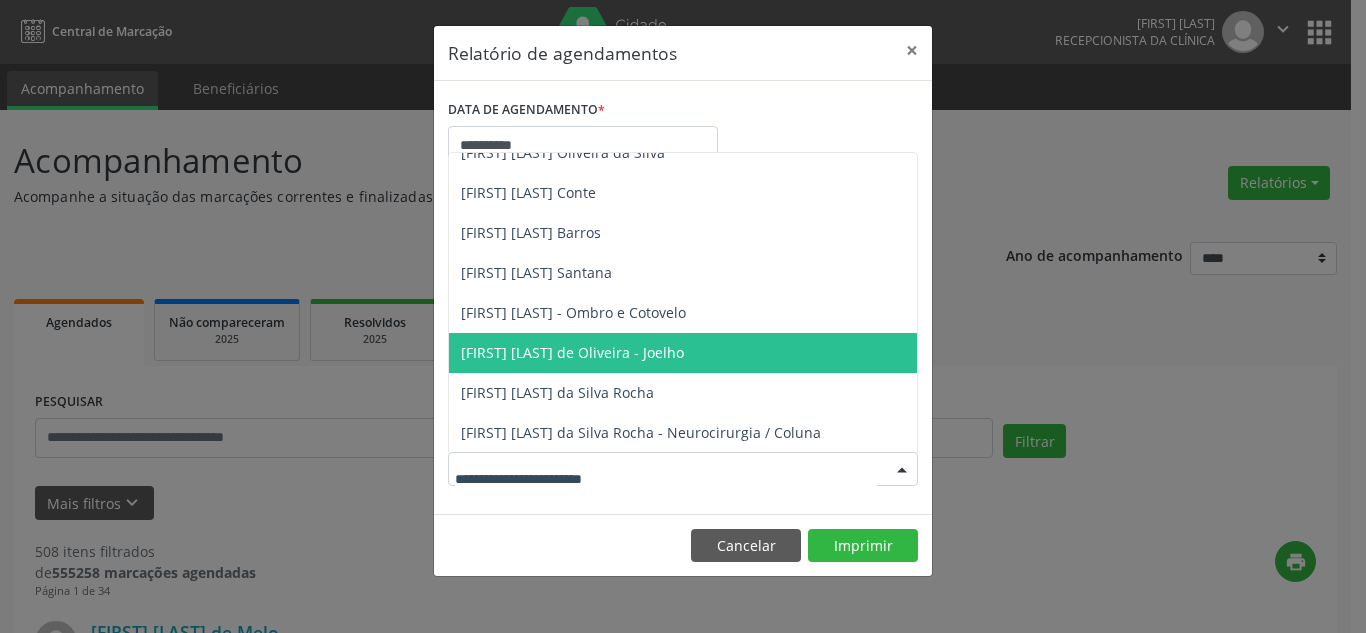 click on "[FIRST] [LAST] de Oliveira - Joelho" at bounding box center [572, 352] 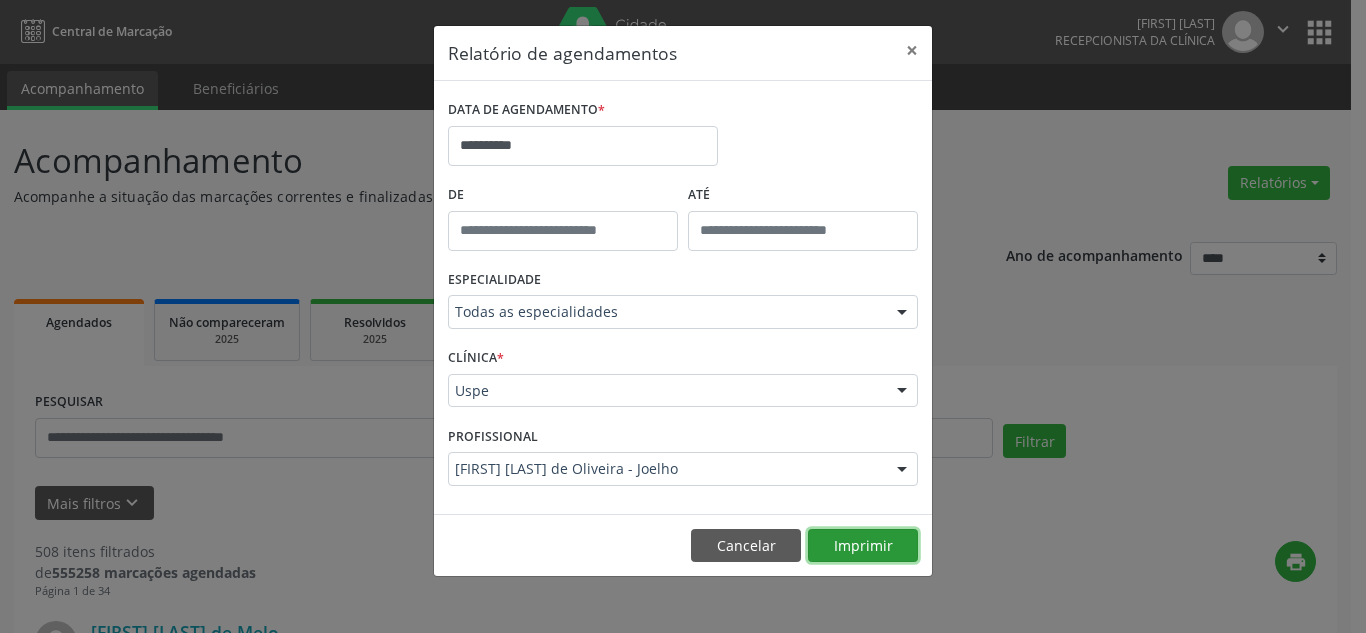 click on "Imprimir" at bounding box center [863, 546] 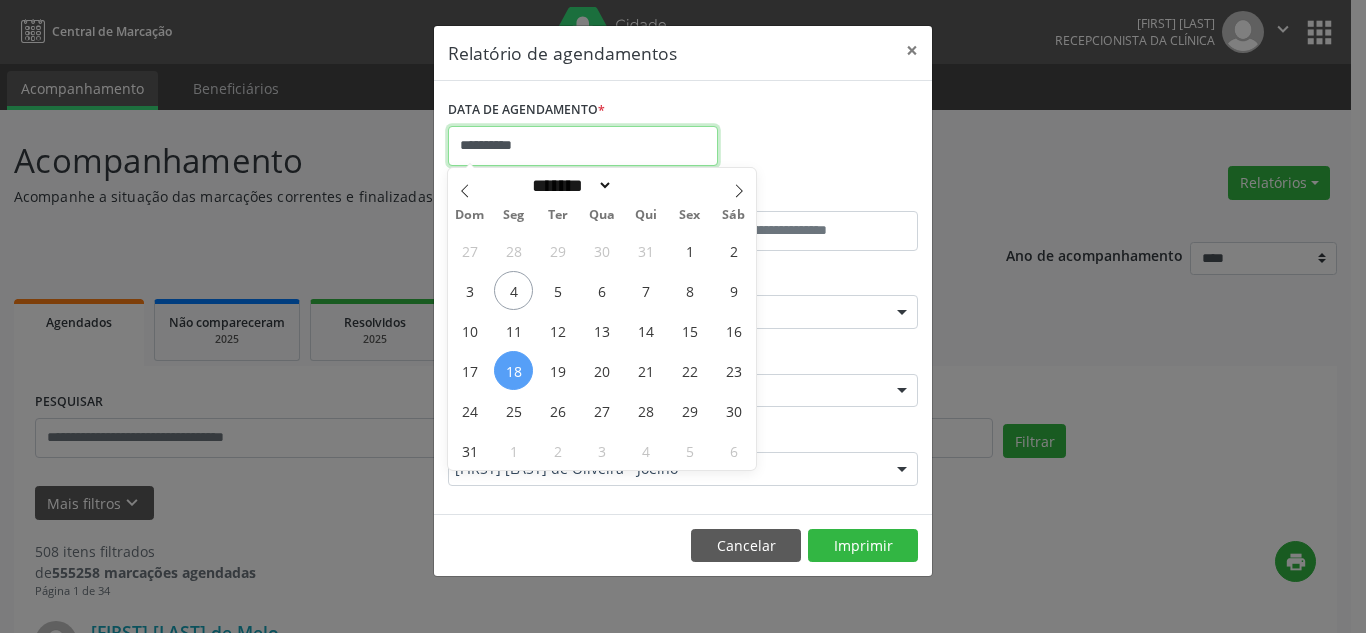 click on "**********" at bounding box center [583, 146] 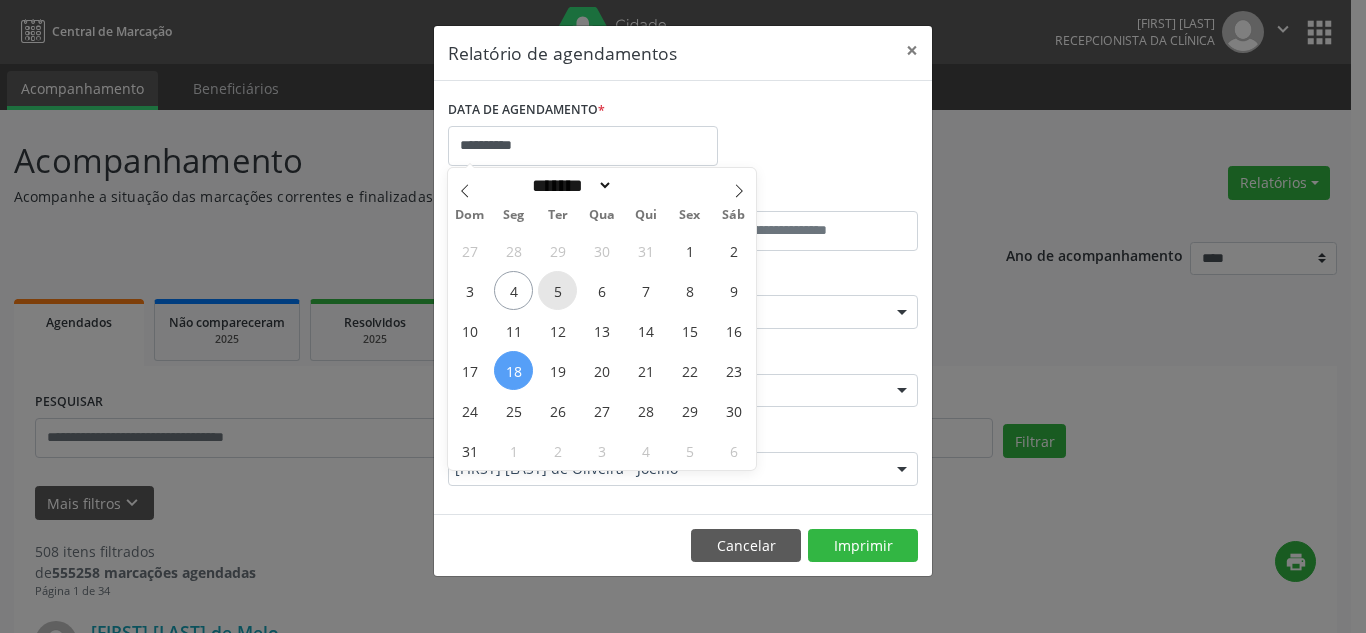 click on "5" at bounding box center (557, 290) 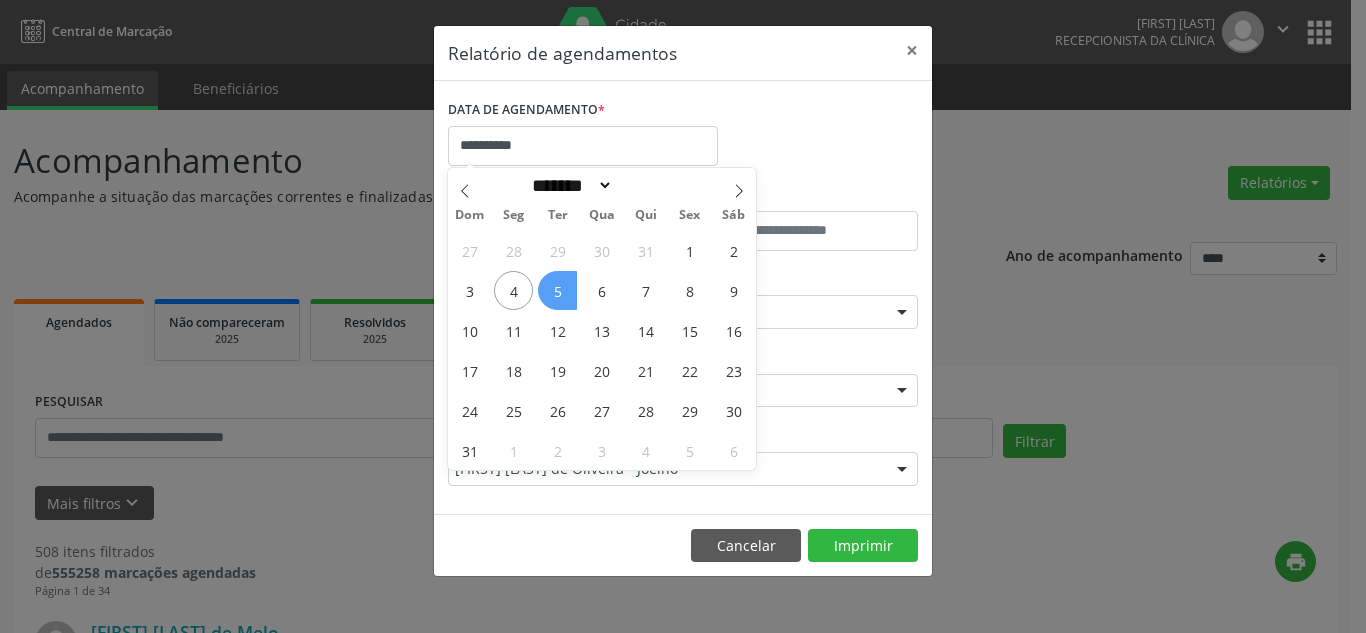 click on "5" at bounding box center [557, 290] 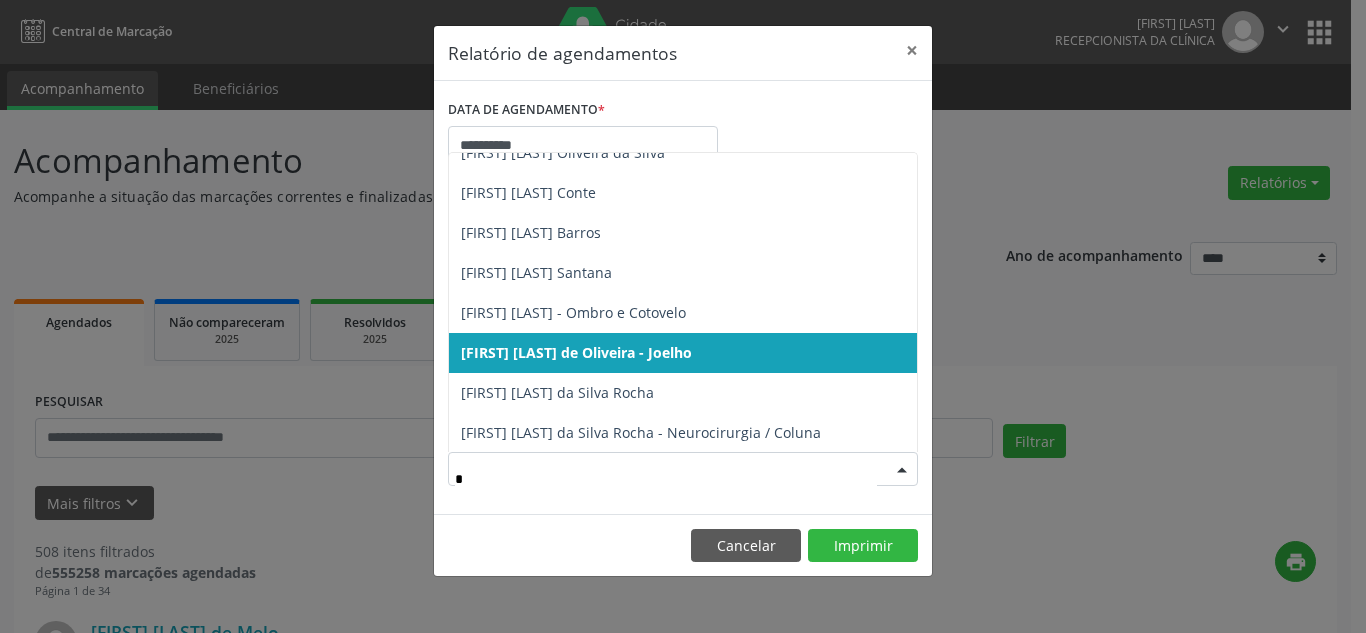 scroll, scrollTop: 2501, scrollLeft: 0, axis: vertical 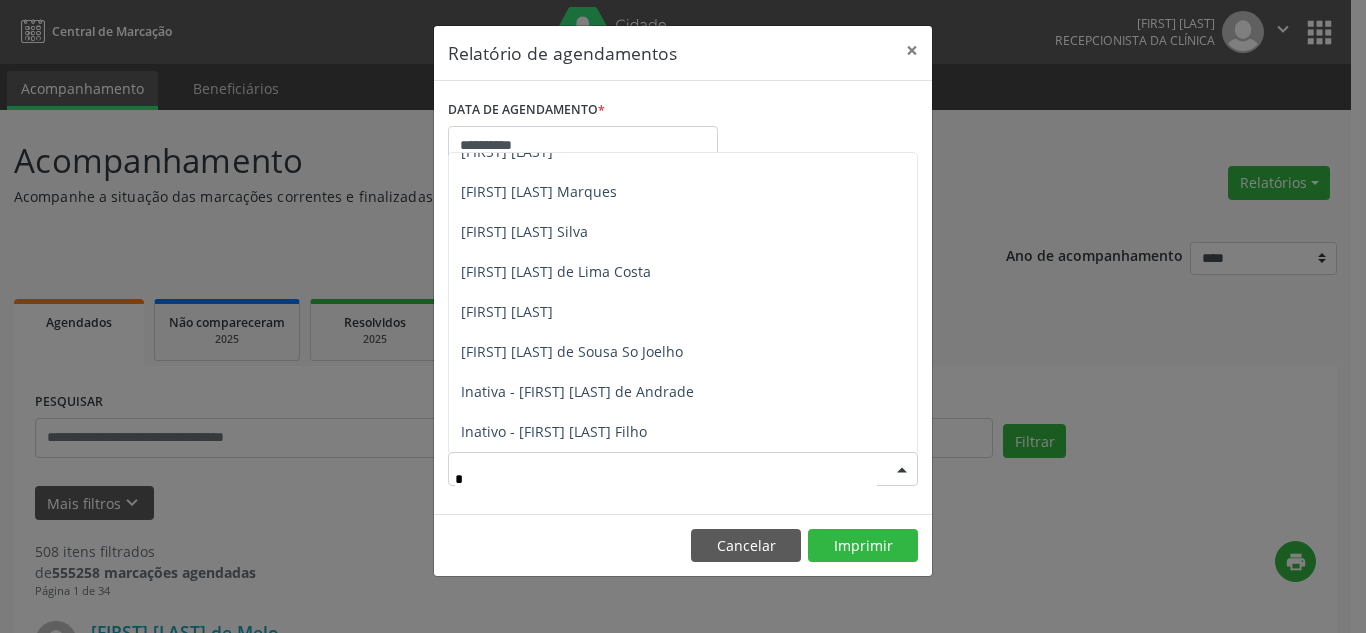 type on "**" 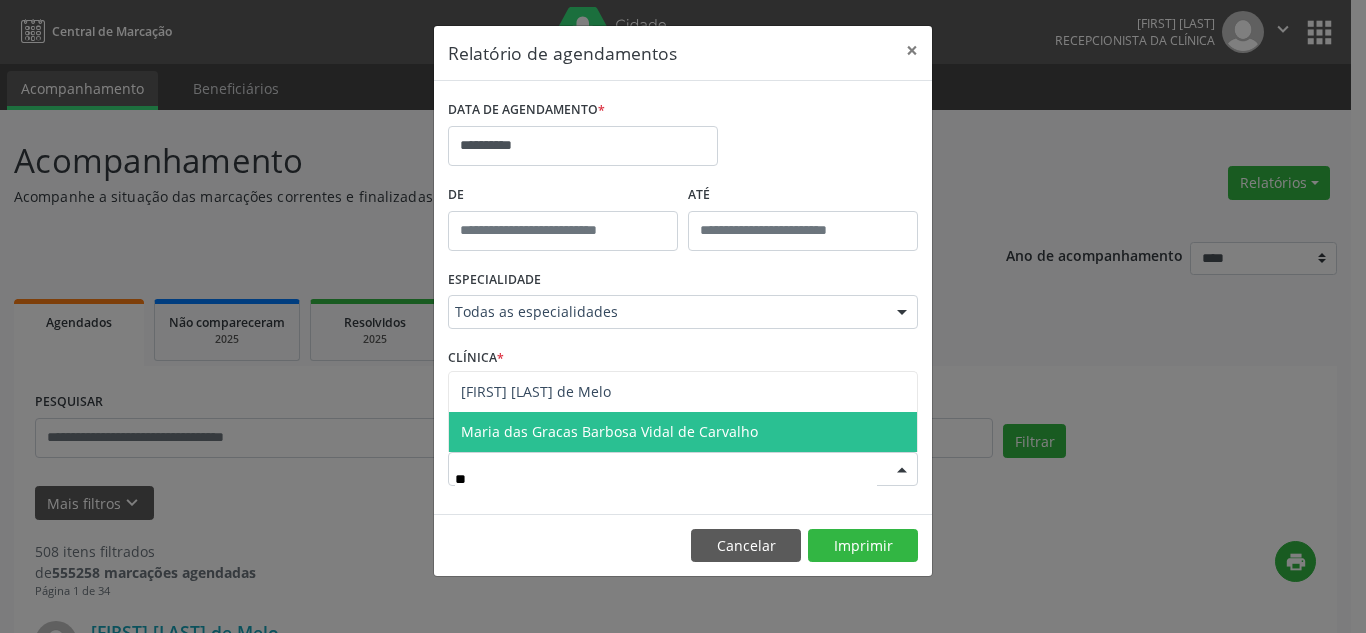 scroll, scrollTop: 0, scrollLeft: 0, axis: both 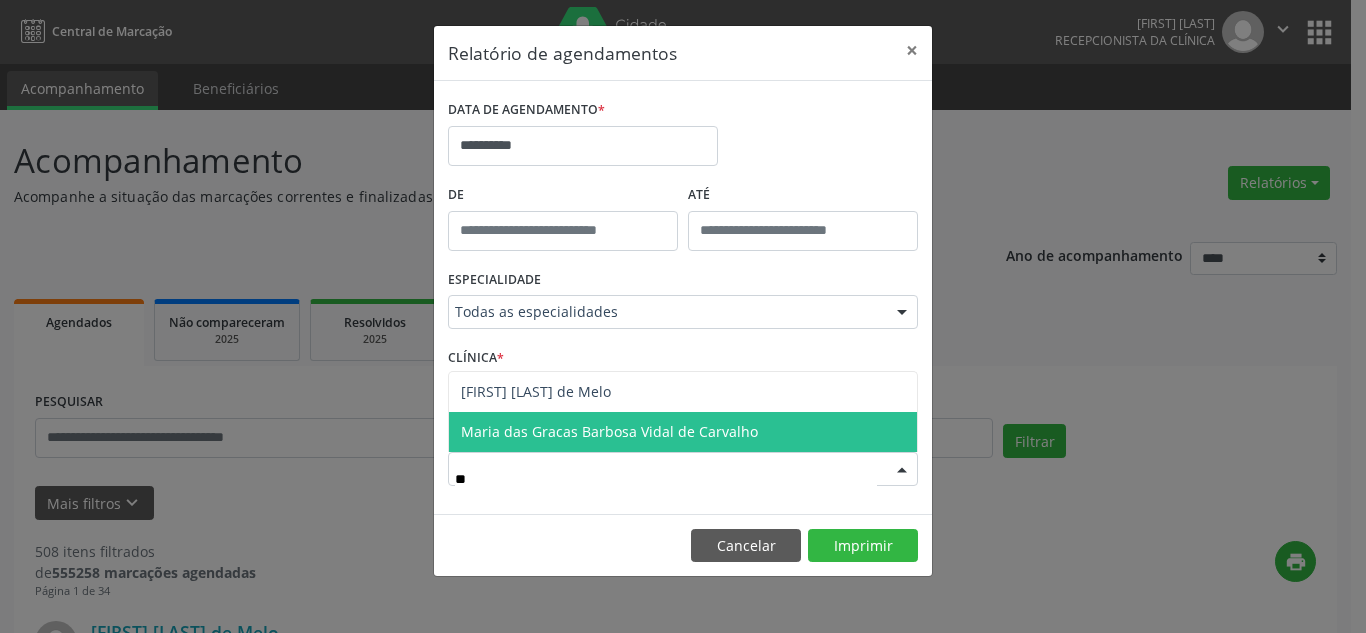 click on "Maria das Gracas Barbosa Vidal de Carvalho" at bounding box center (609, 431) 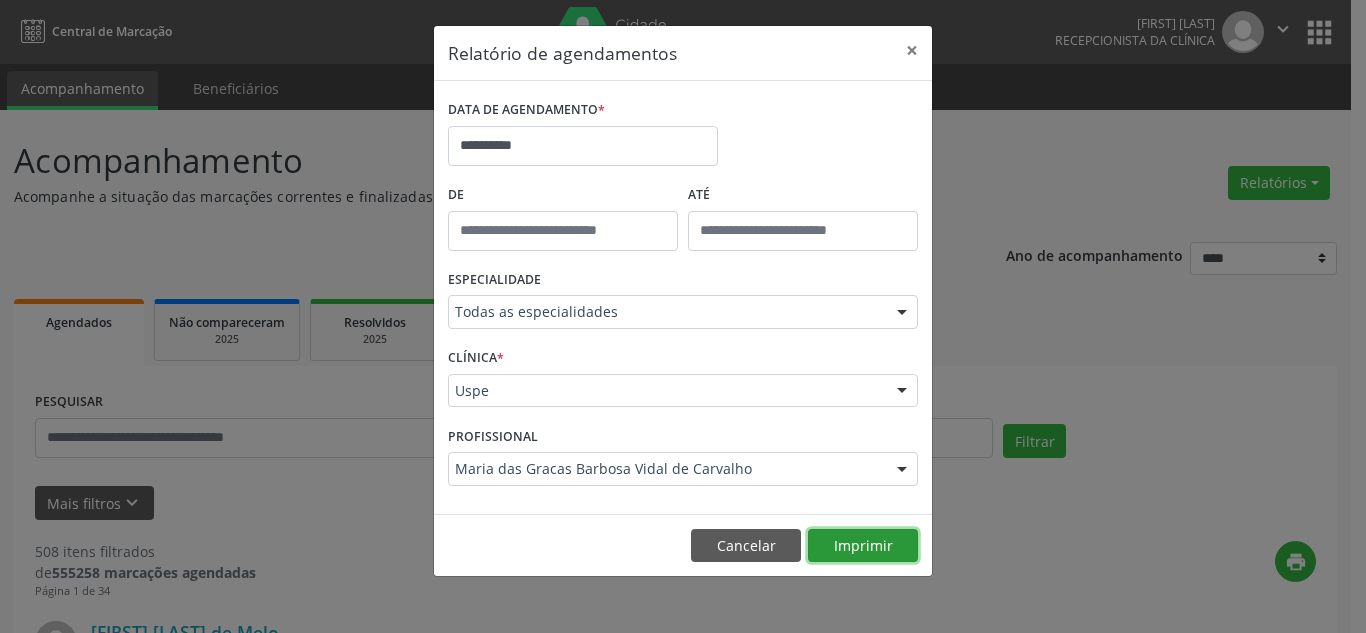 click on "Imprimir" at bounding box center (863, 546) 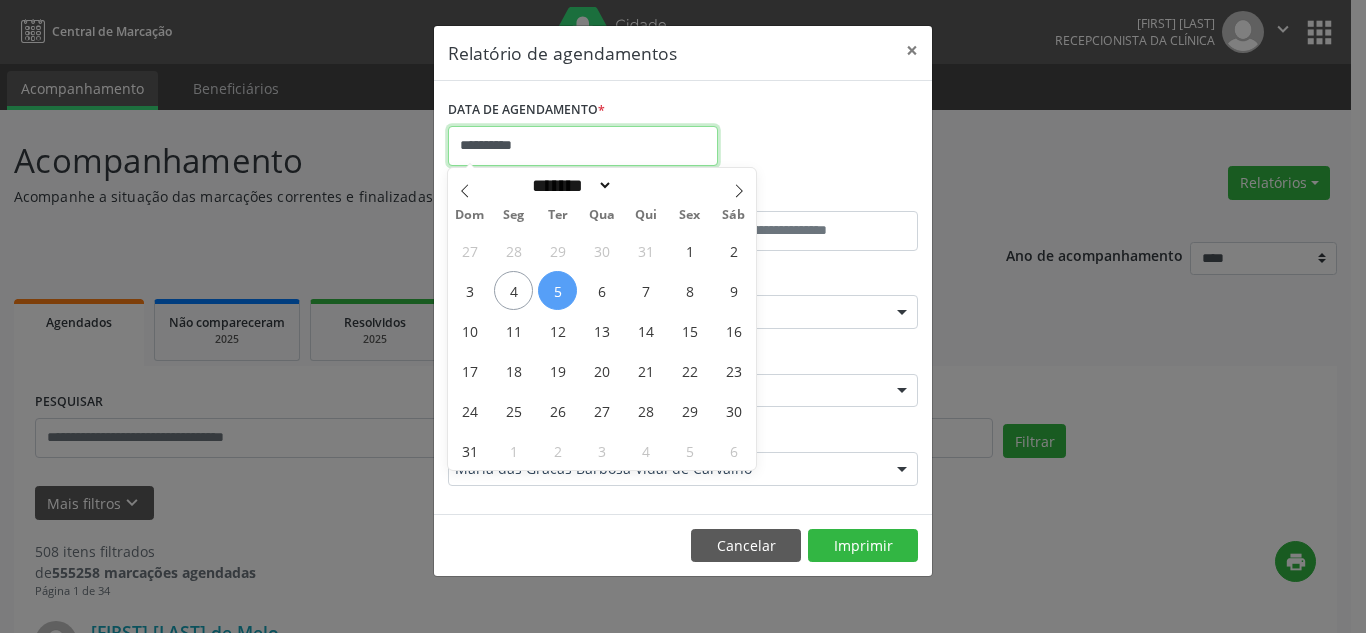 click on "**********" at bounding box center (583, 146) 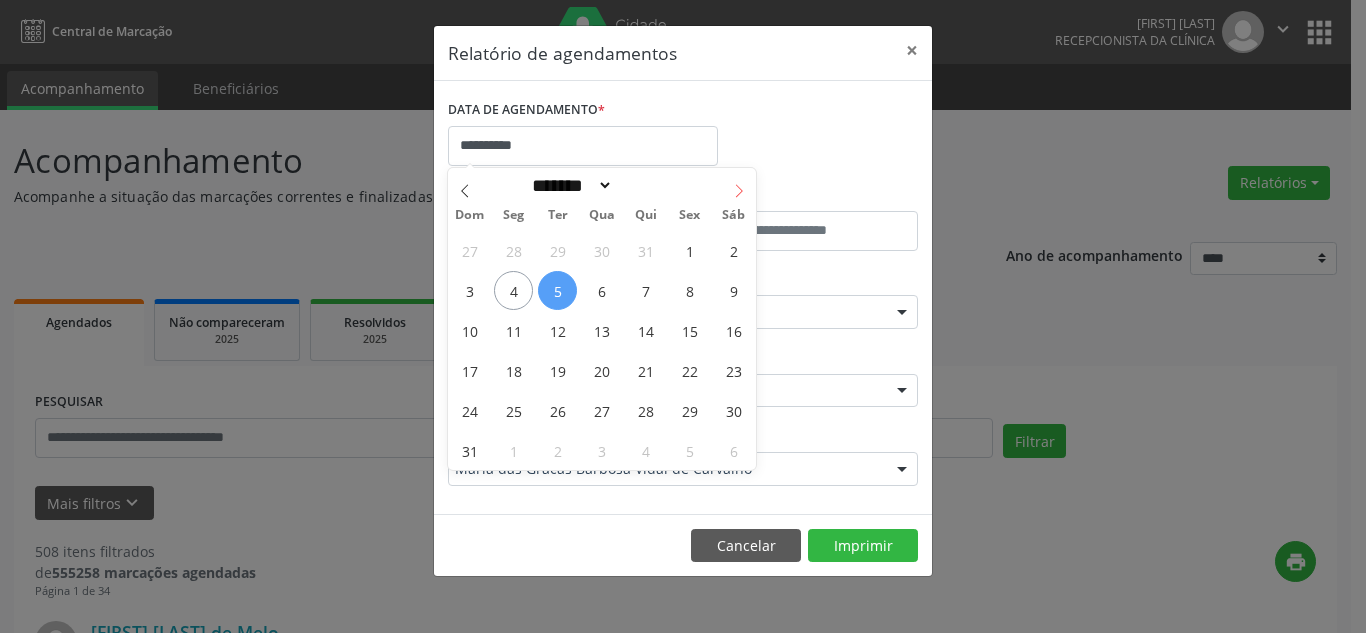 click 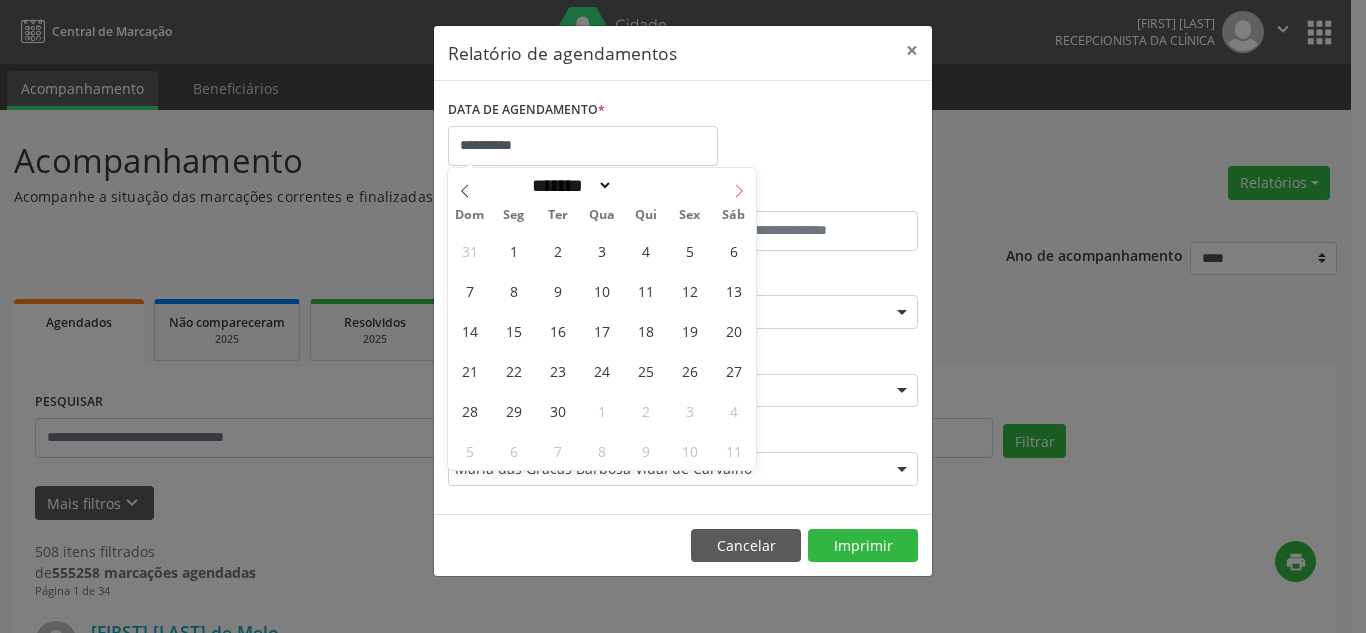 select on "*" 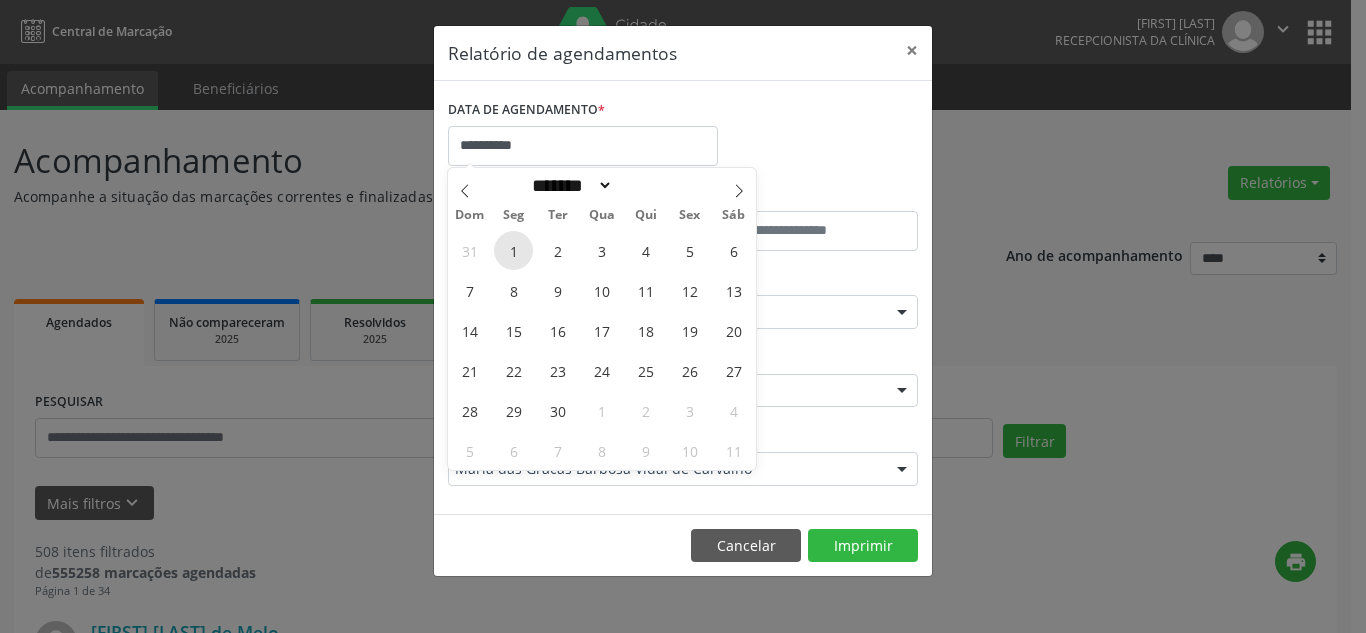 click on "1" at bounding box center (513, 250) 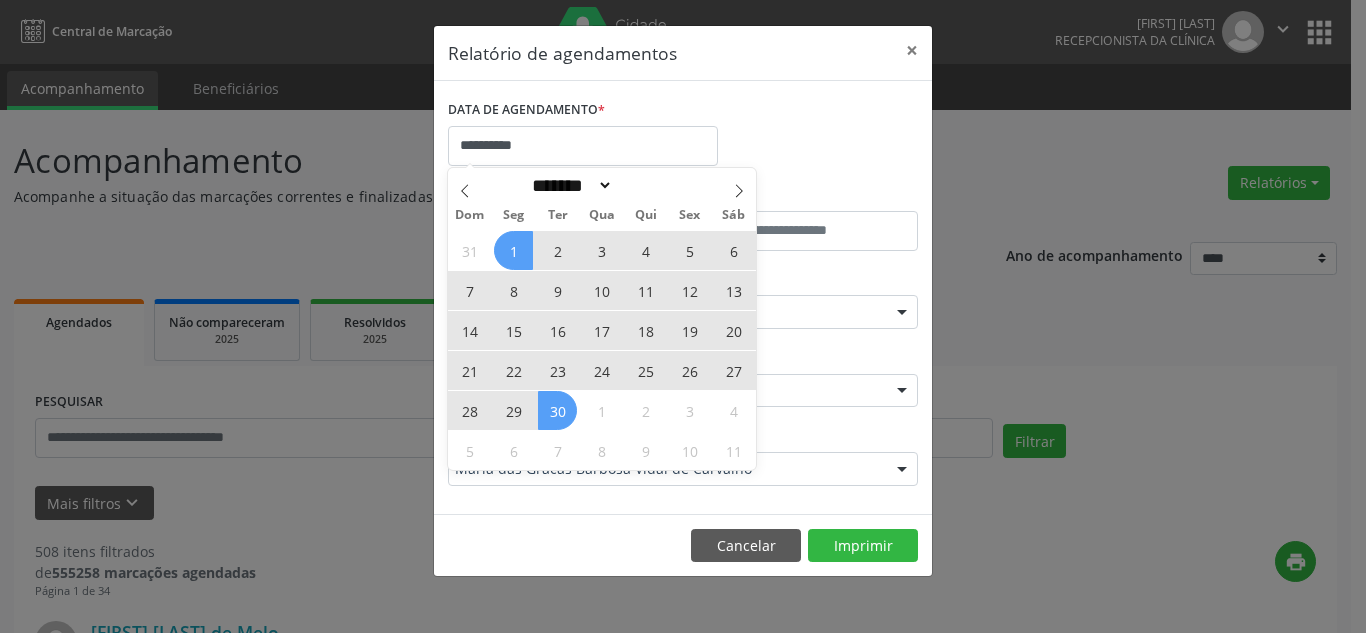 click on "30" at bounding box center (557, 410) 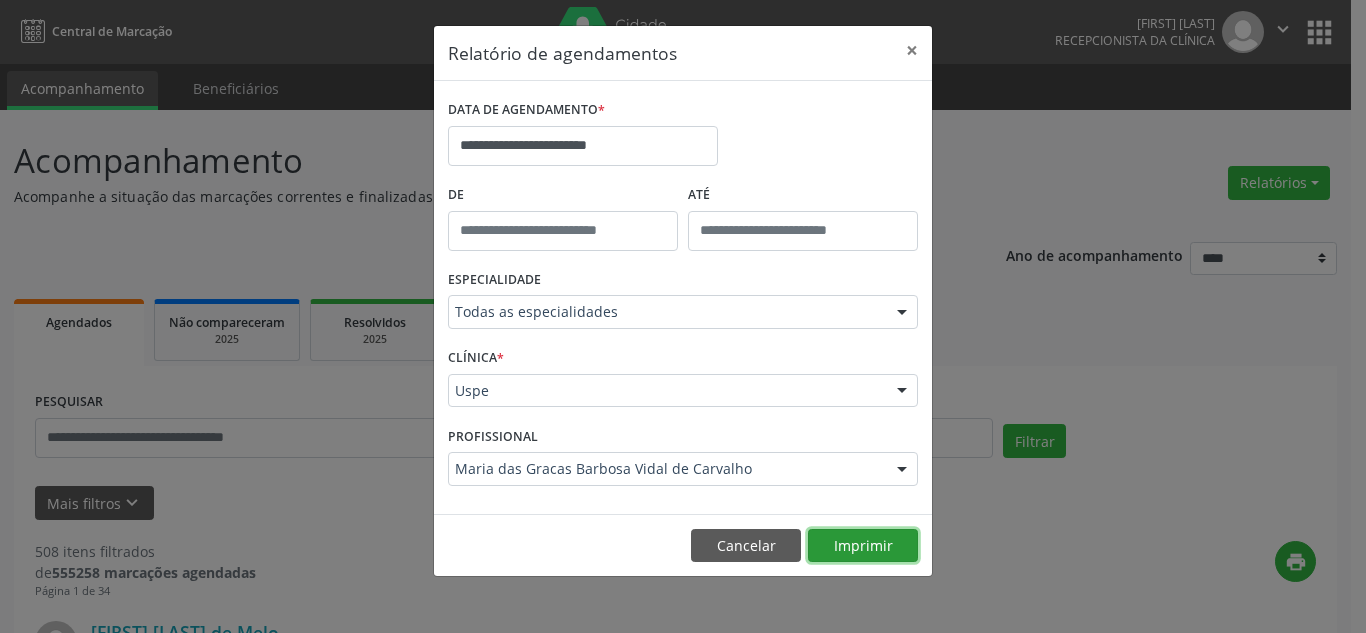 click on "Imprimir" at bounding box center [863, 546] 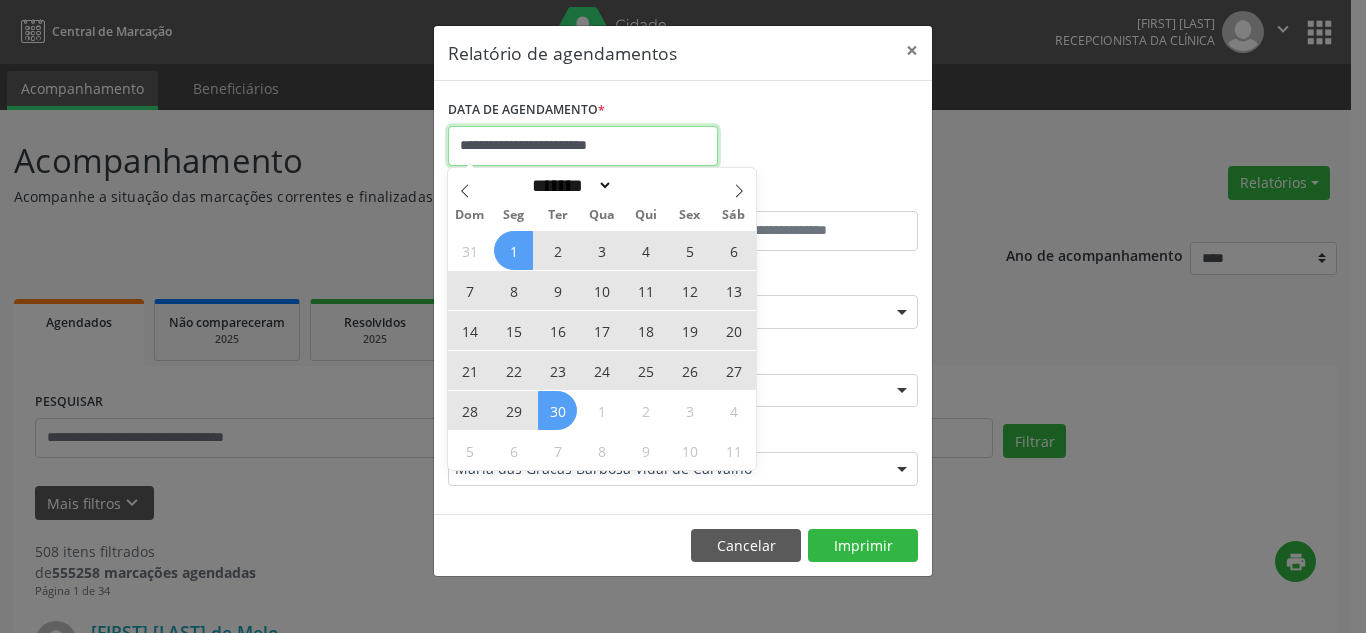 click on "**********" at bounding box center (583, 146) 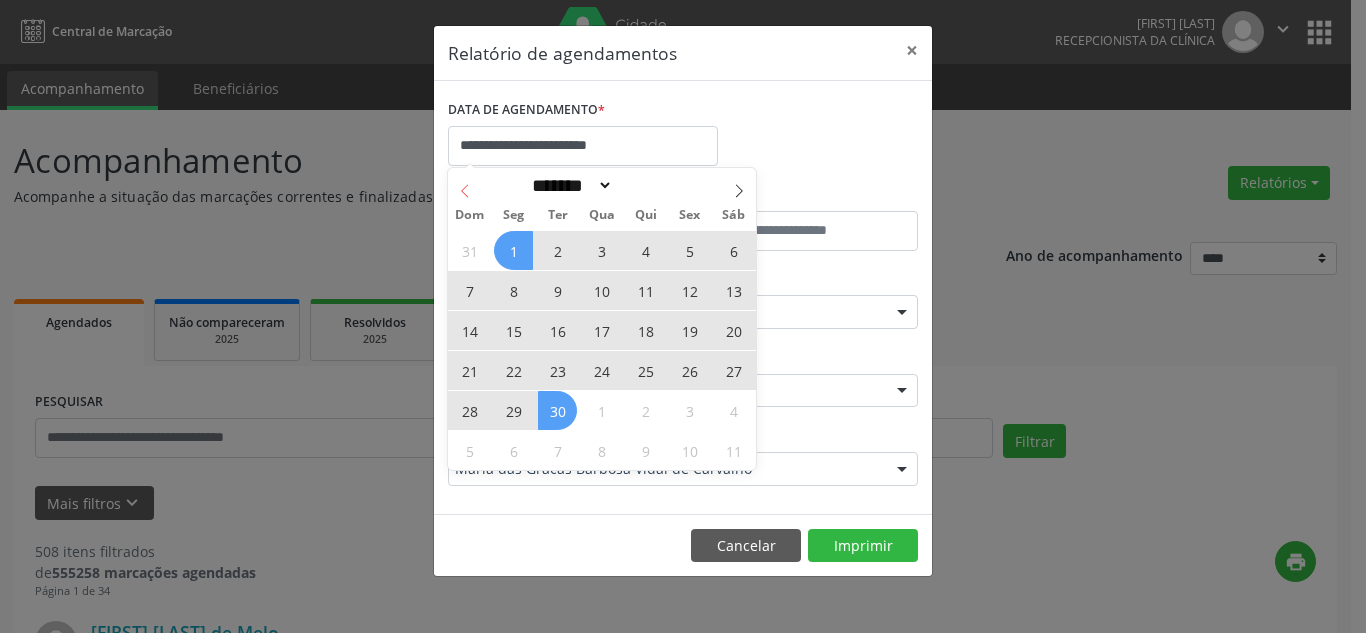 click 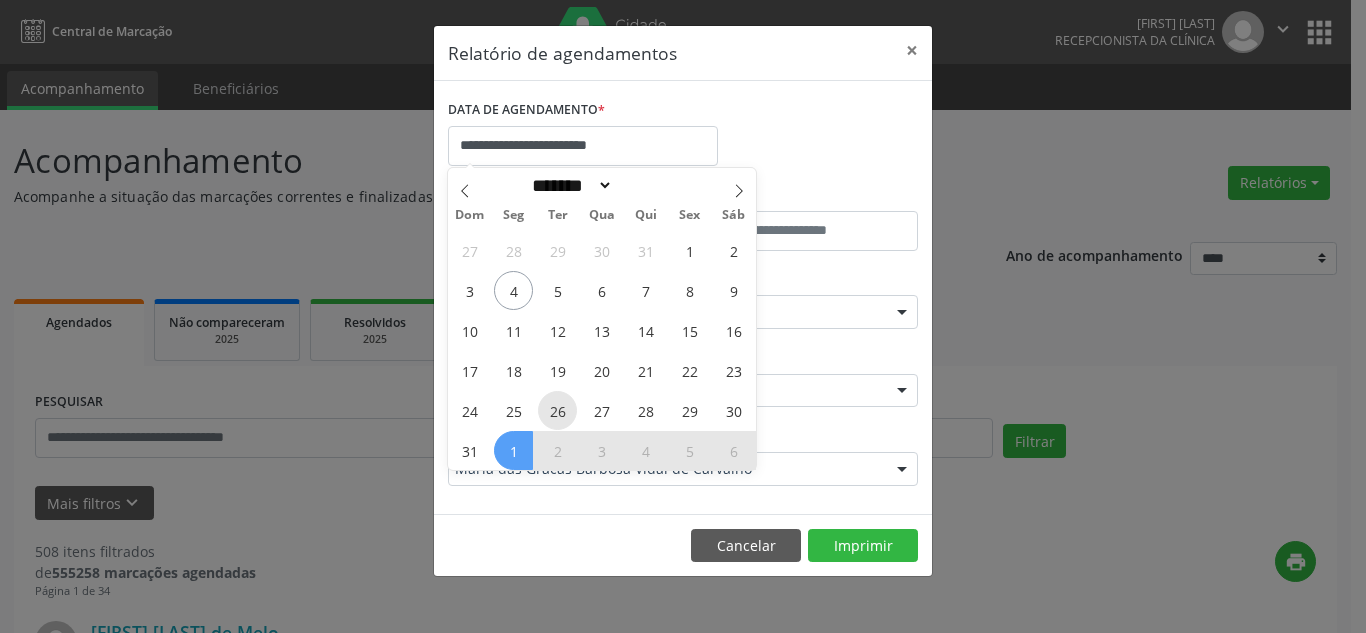 click on "26" at bounding box center [557, 410] 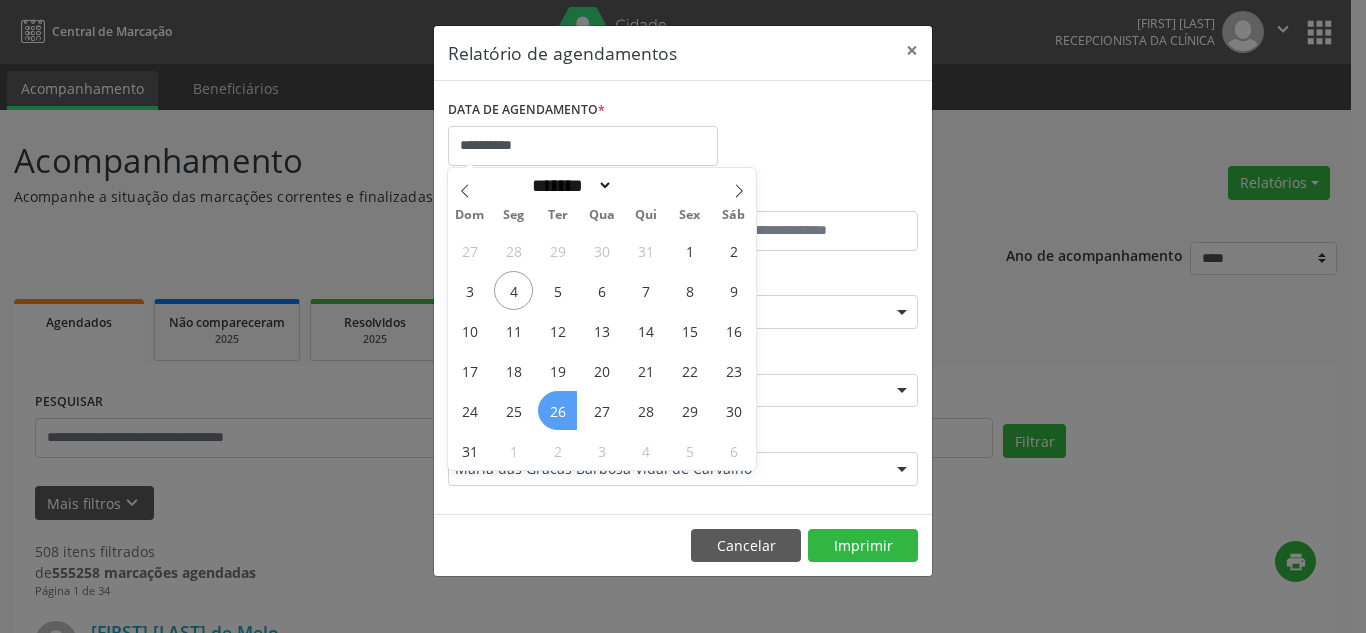 click on "26" at bounding box center (557, 410) 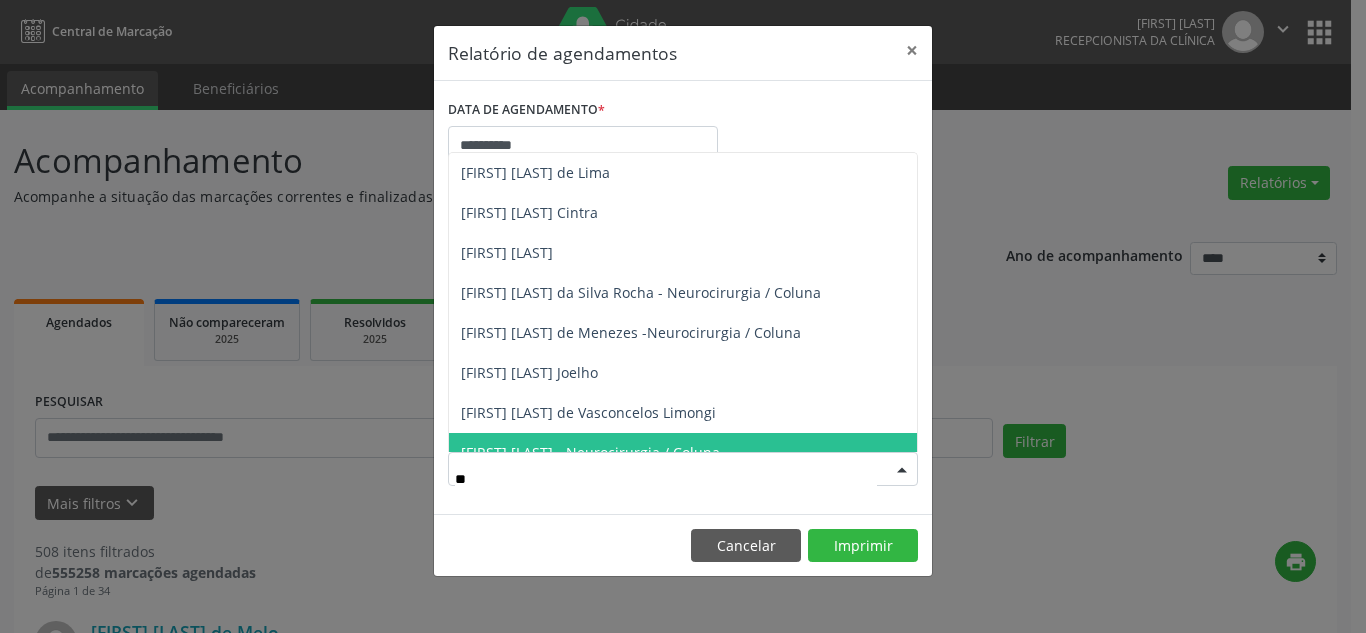 type on "***" 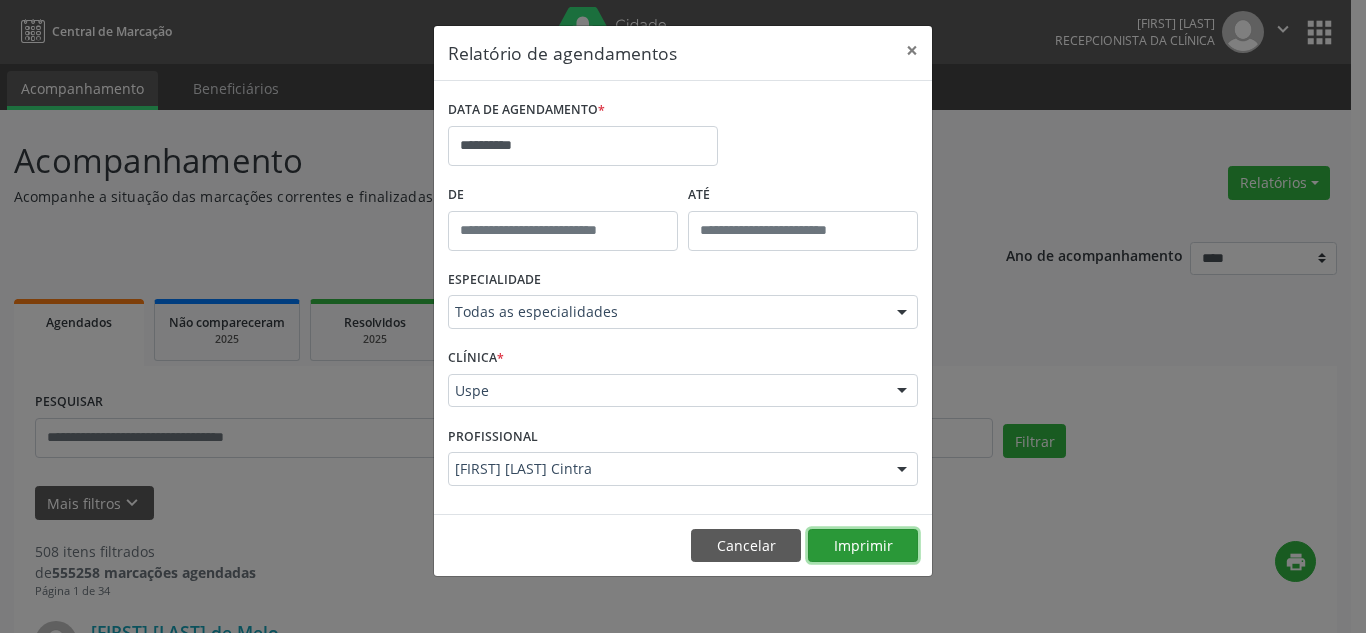 click on "Imprimir" at bounding box center (863, 546) 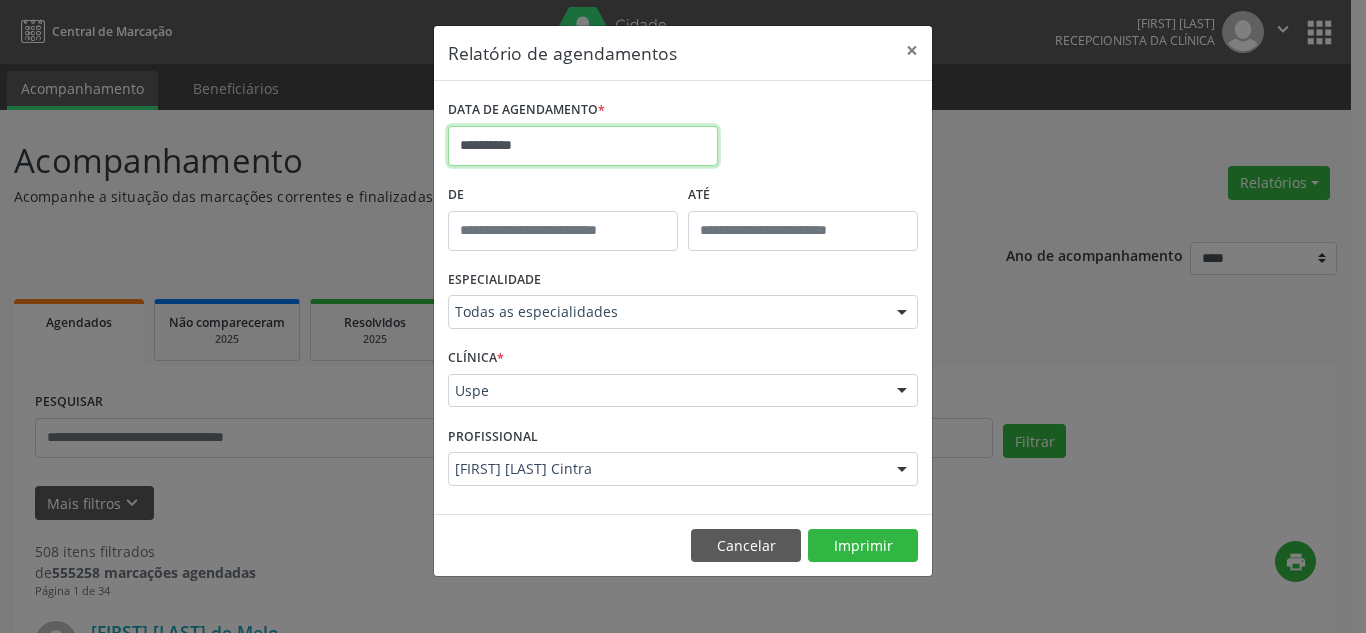 click on "**********" at bounding box center [583, 146] 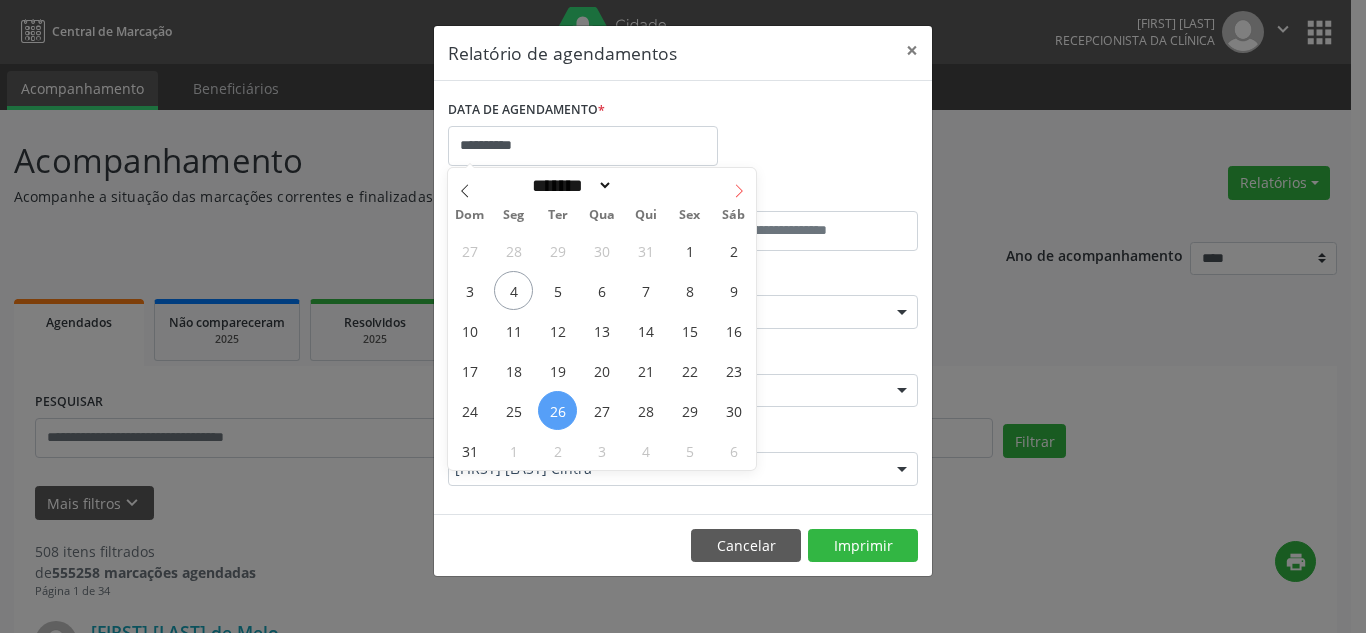 click 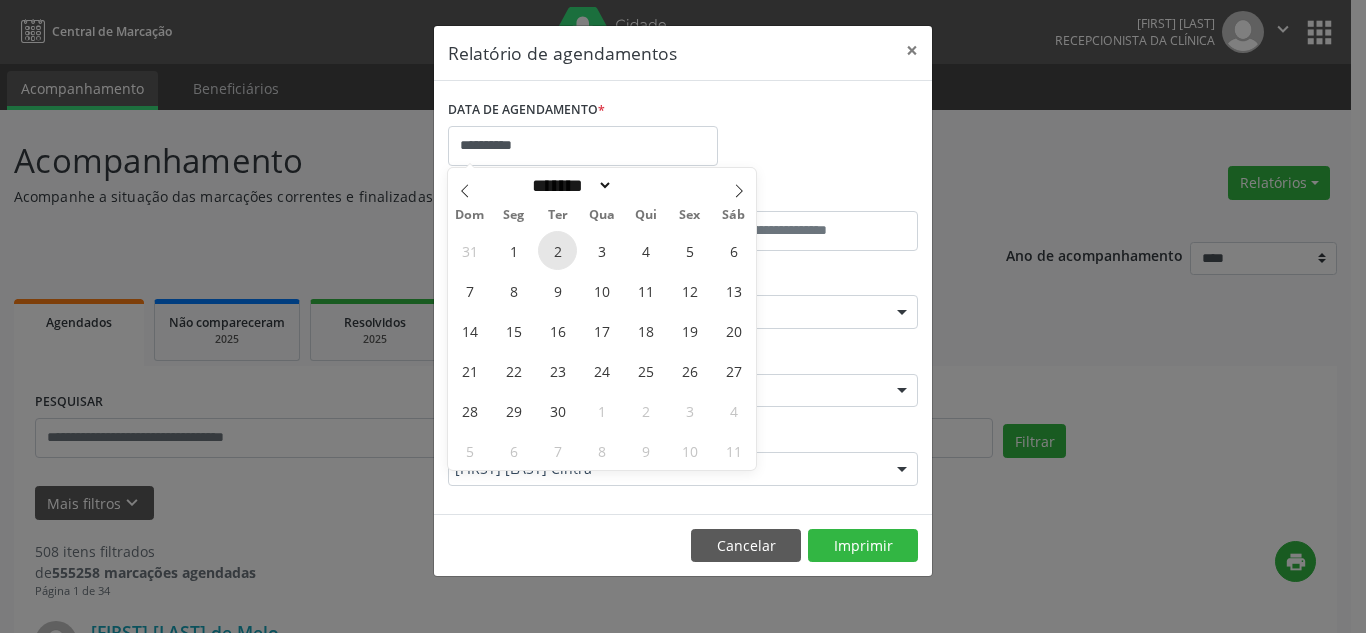 click on "2" at bounding box center (557, 250) 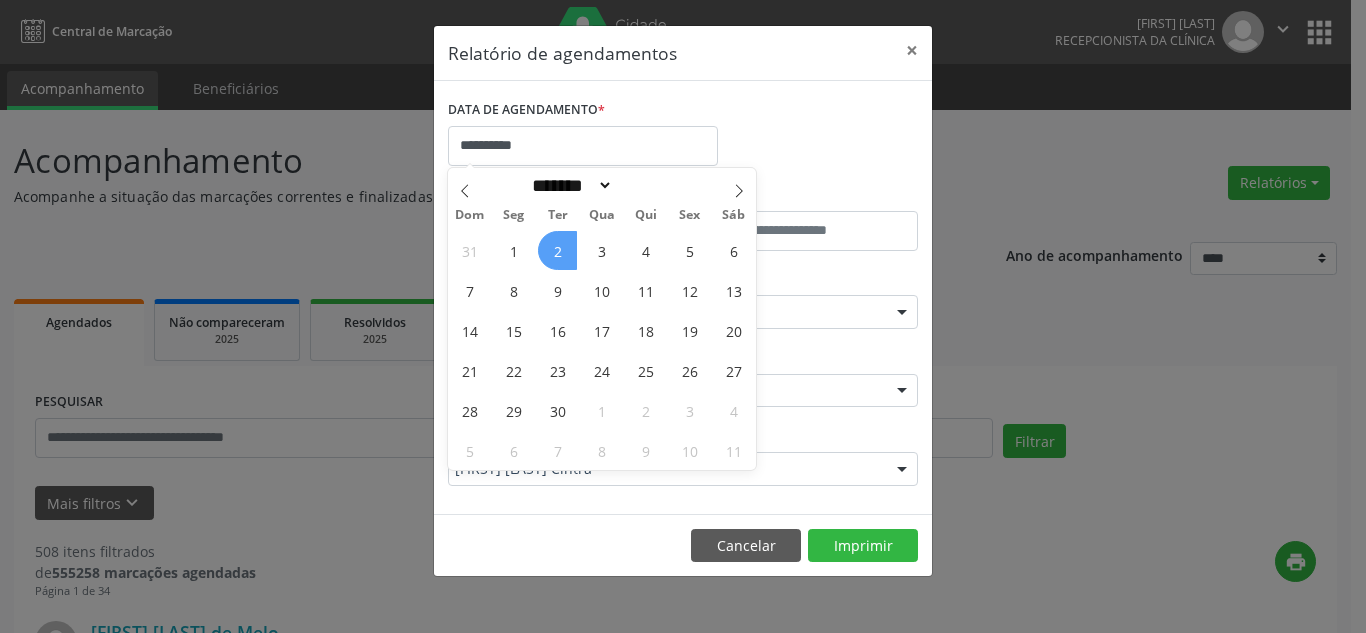 click on "2" at bounding box center (557, 250) 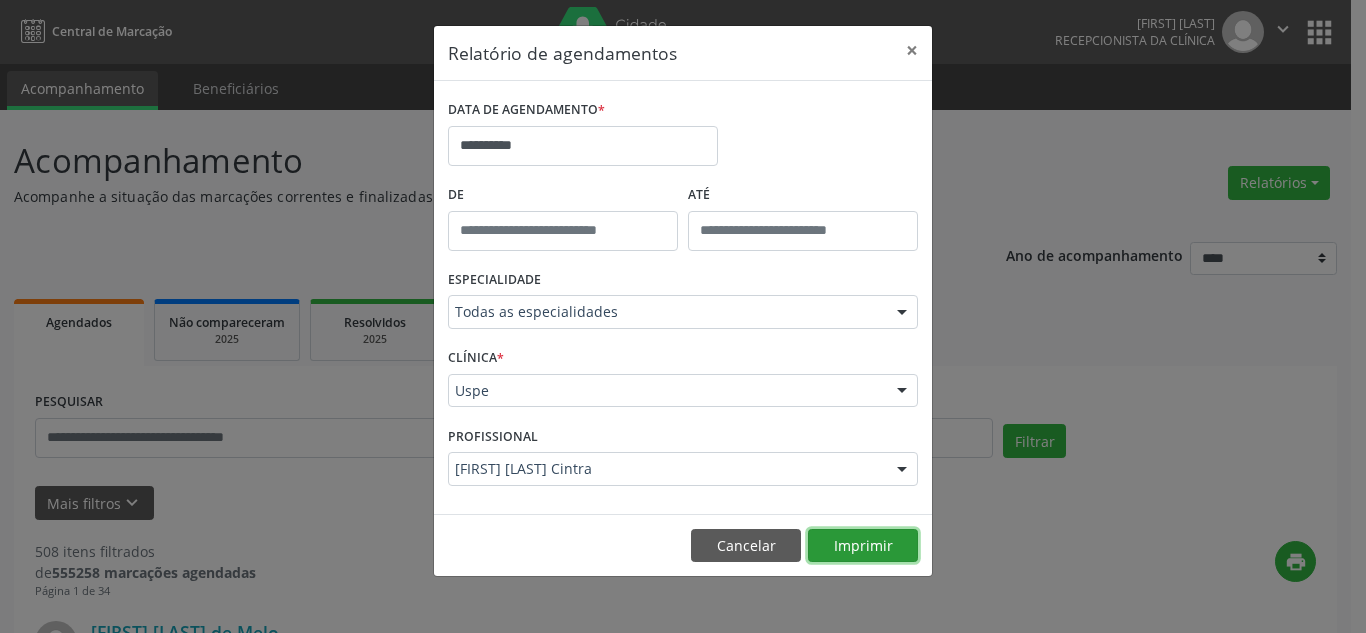 click on "Imprimir" at bounding box center [863, 546] 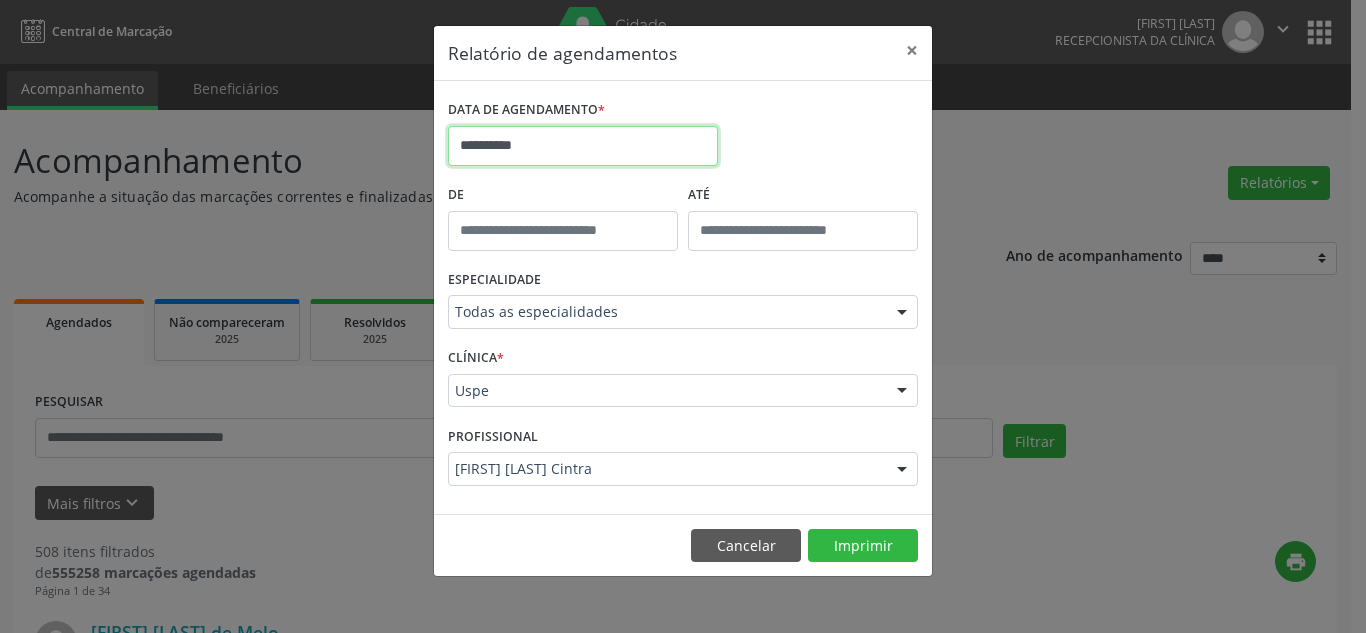 click on "**********" at bounding box center (583, 146) 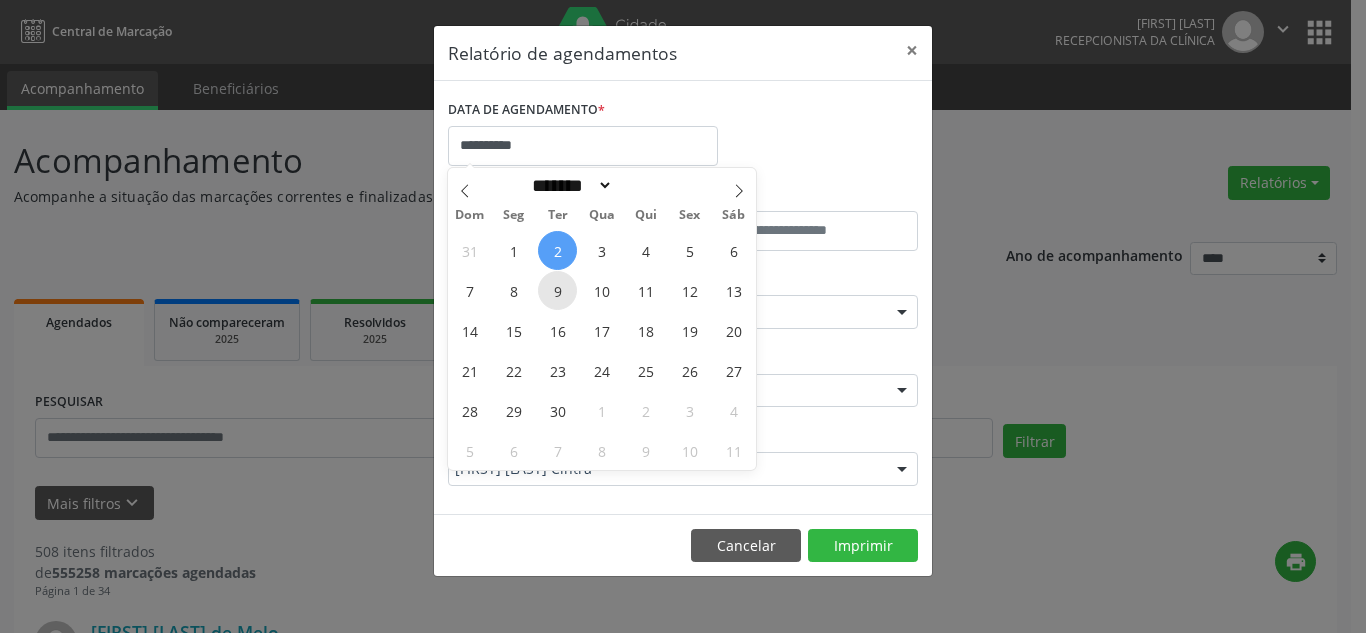 click on "9" at bounding box center [557, 290] 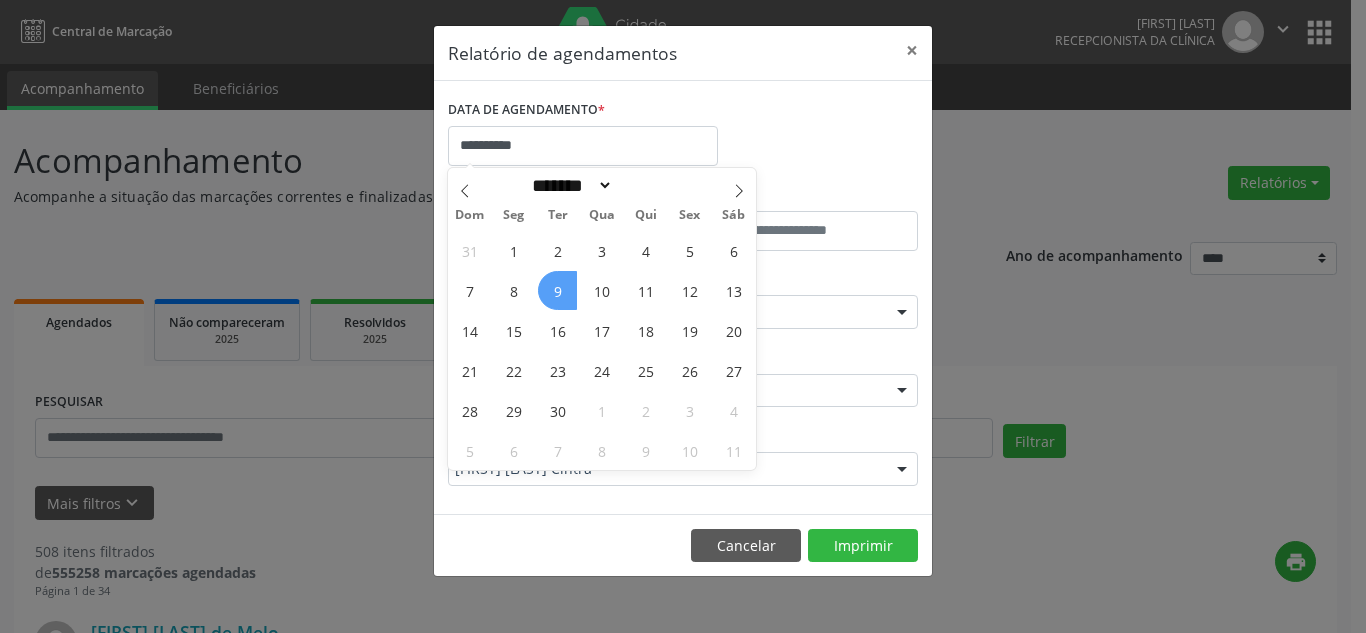 click on "9" at bounding box center (557, 290) 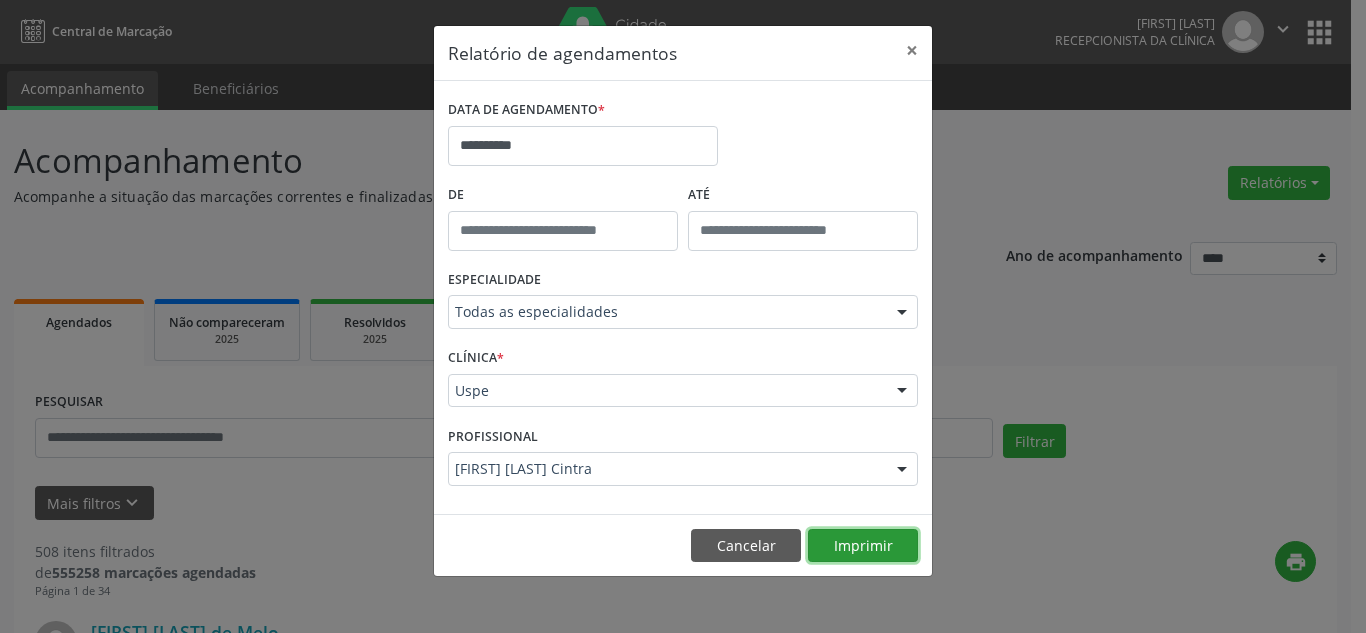 click on "Imprimir" at bounding box center [863, 546] 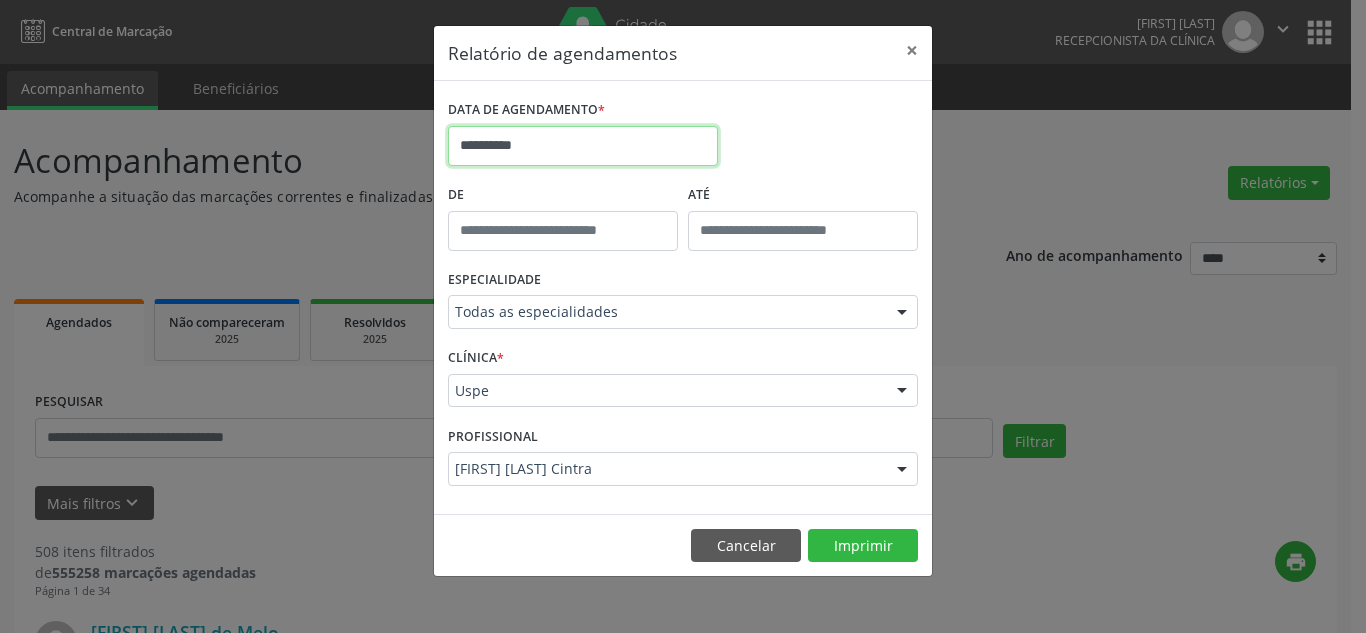 click on "**********" at bounding box center (583, 146) 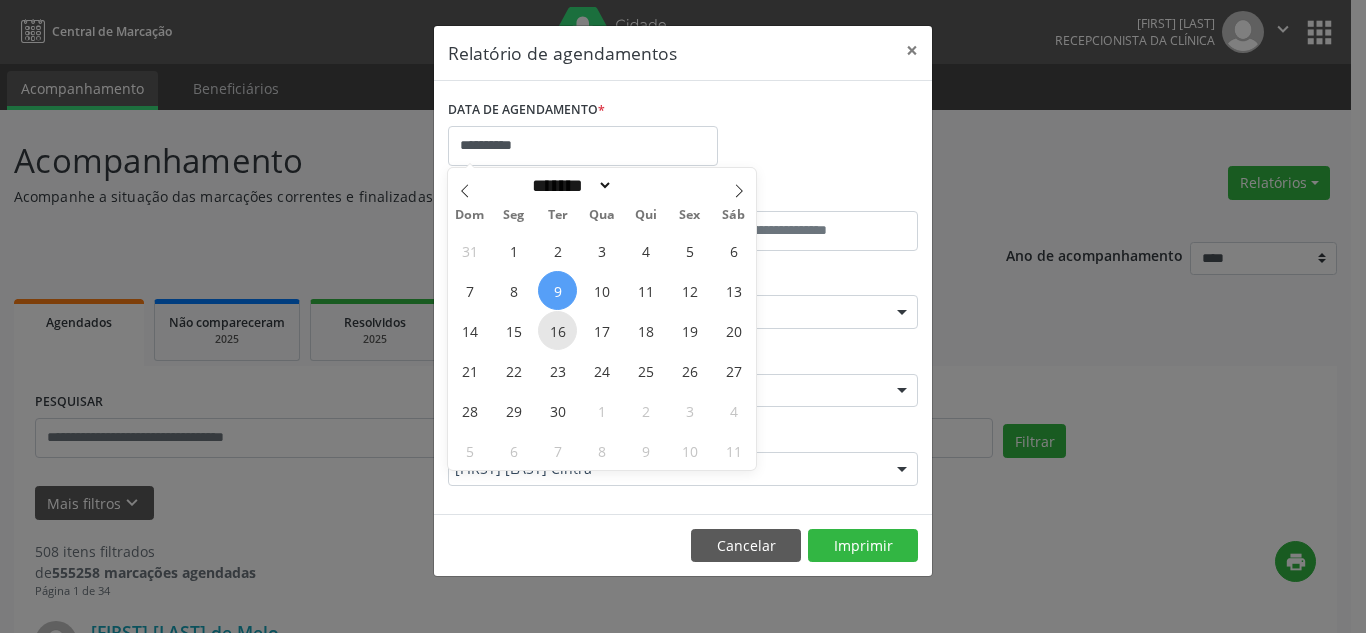 click on "16" at bounding box center [557, 330] 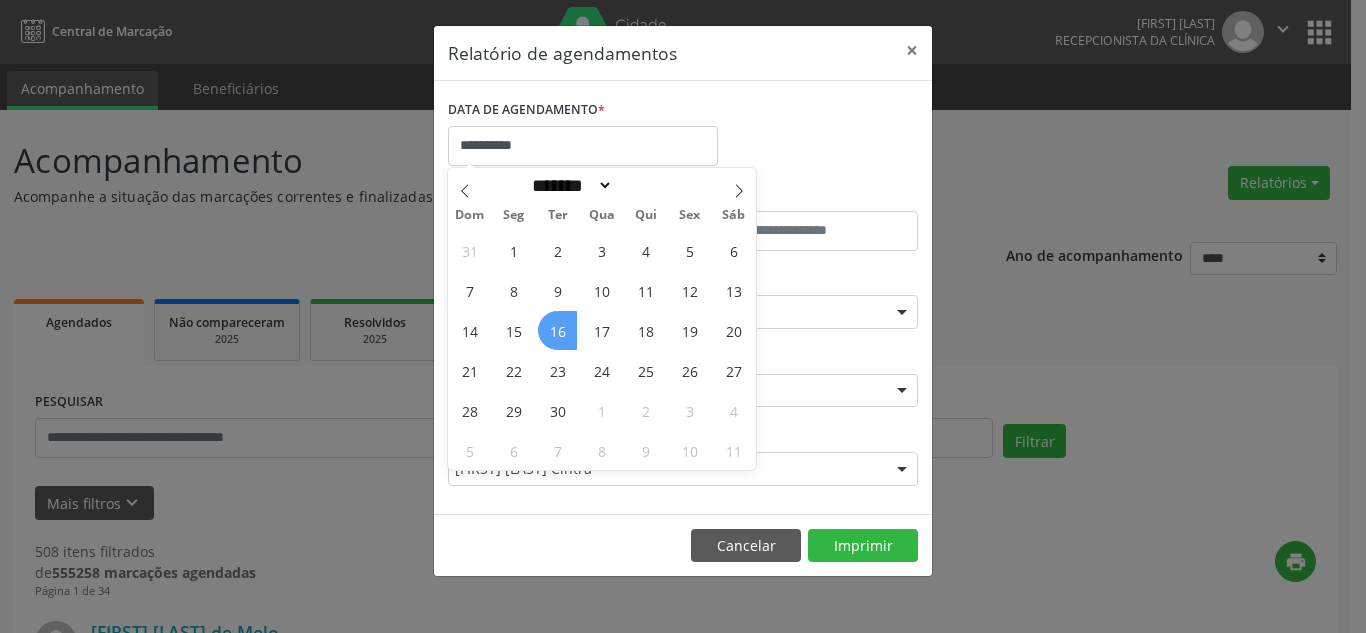 click on "16" at bounding box center [557, 330] 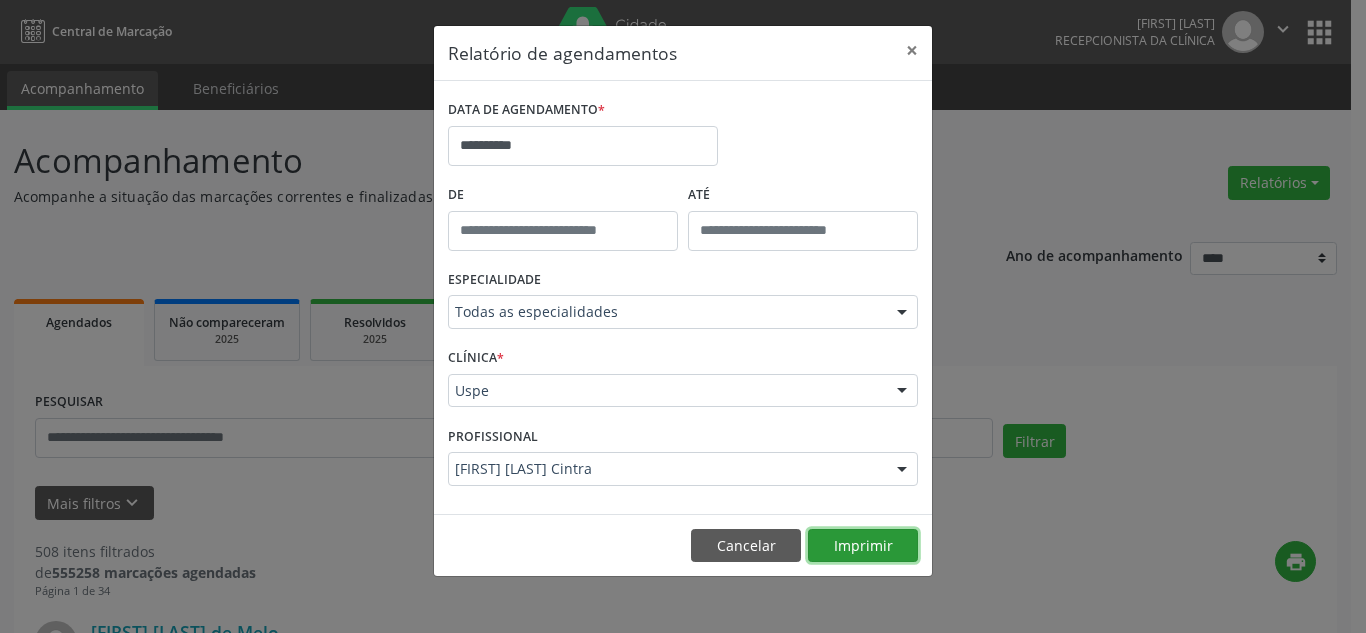 click on "Imprimir" at bounding box center (863, 546) 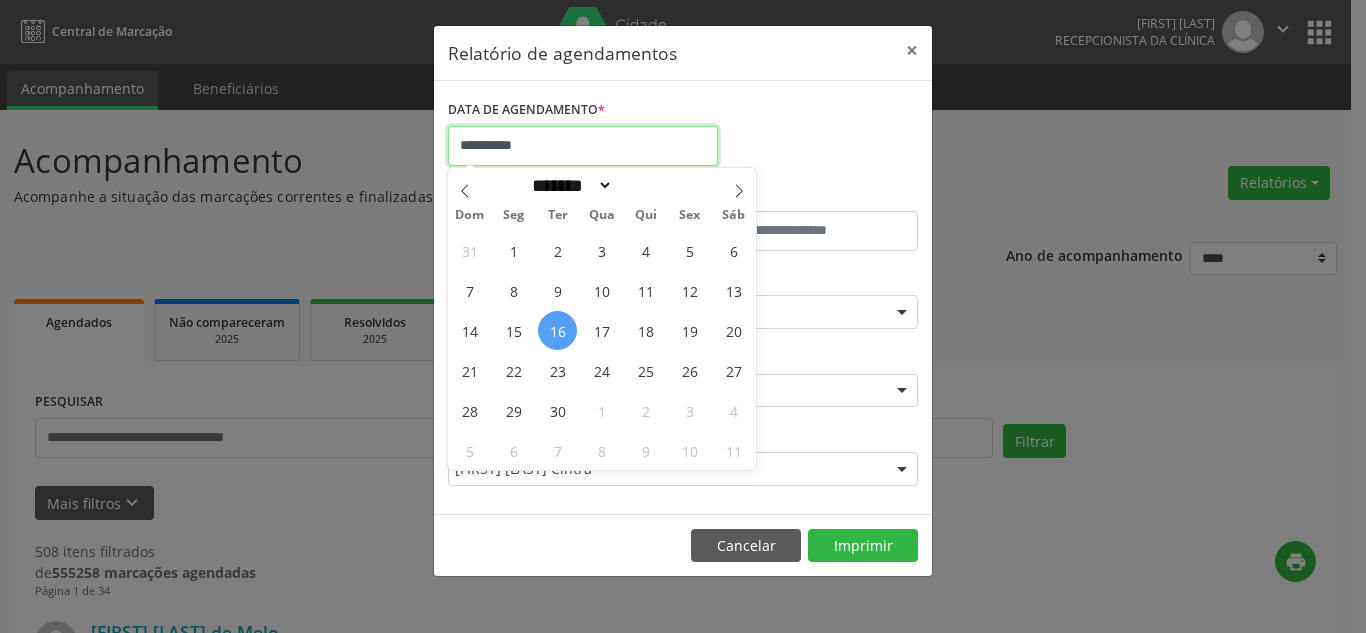 click on "**********" at bounding box center (583, 146) 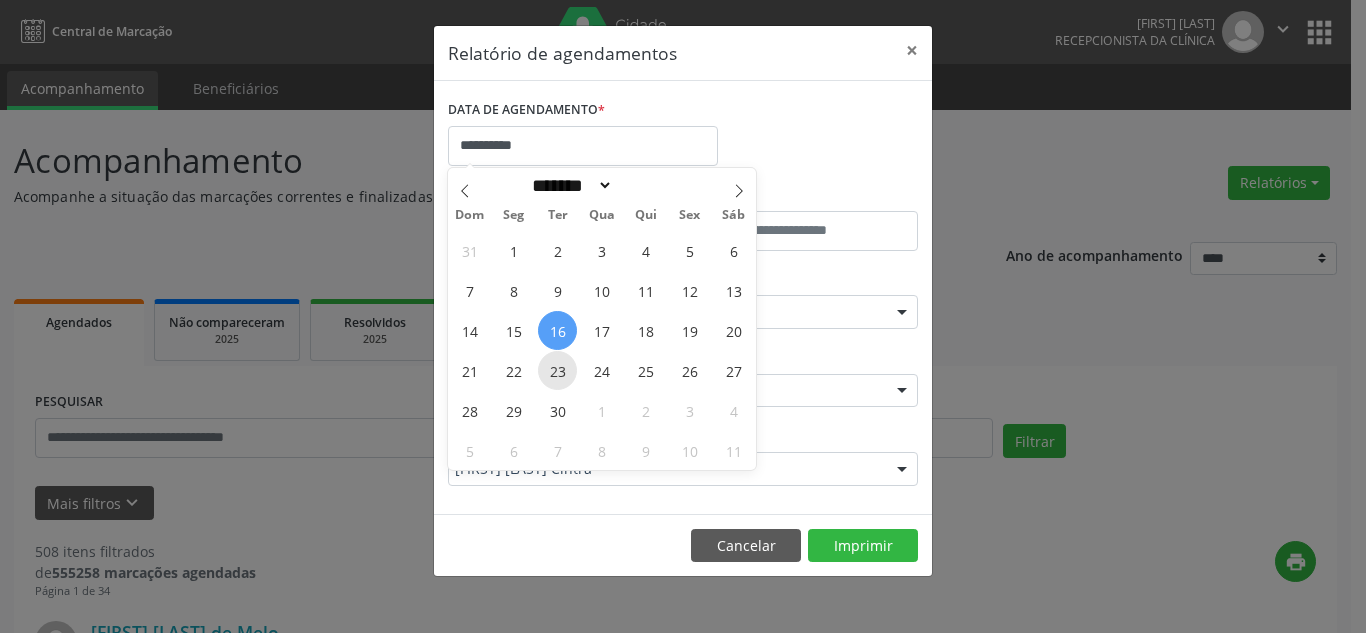 click on "23" at bounding box center (557, 370) 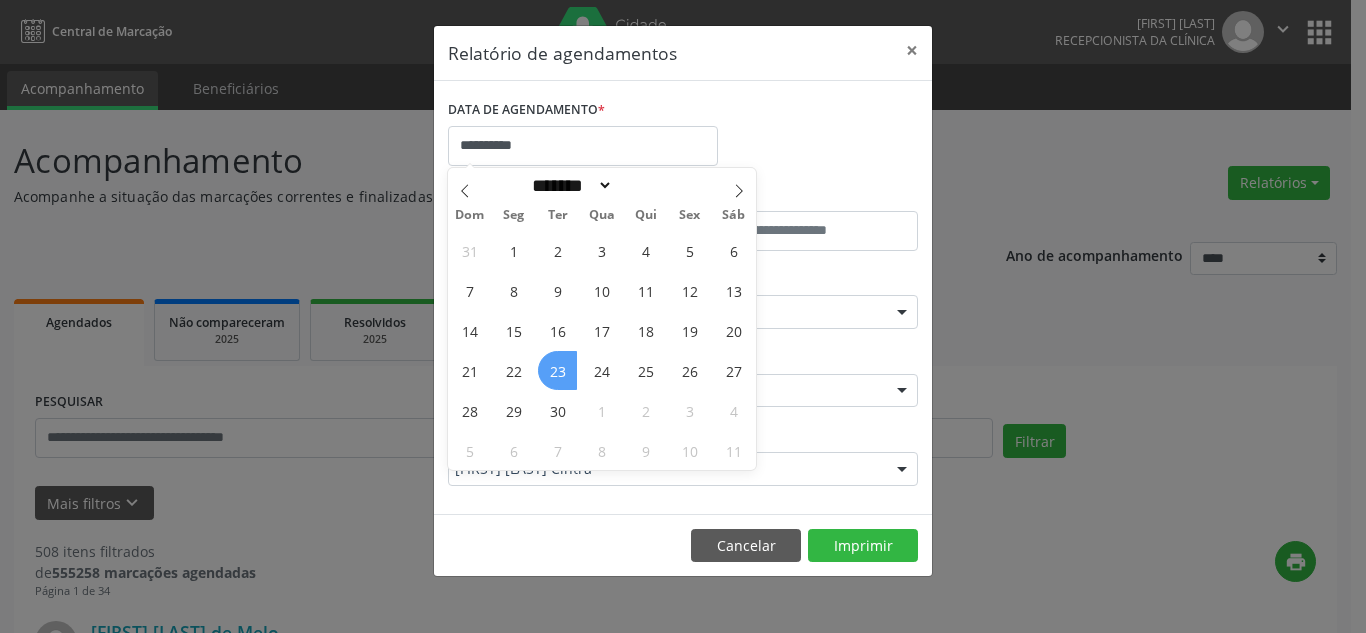 click on "23" at bounding box center (557, 370) 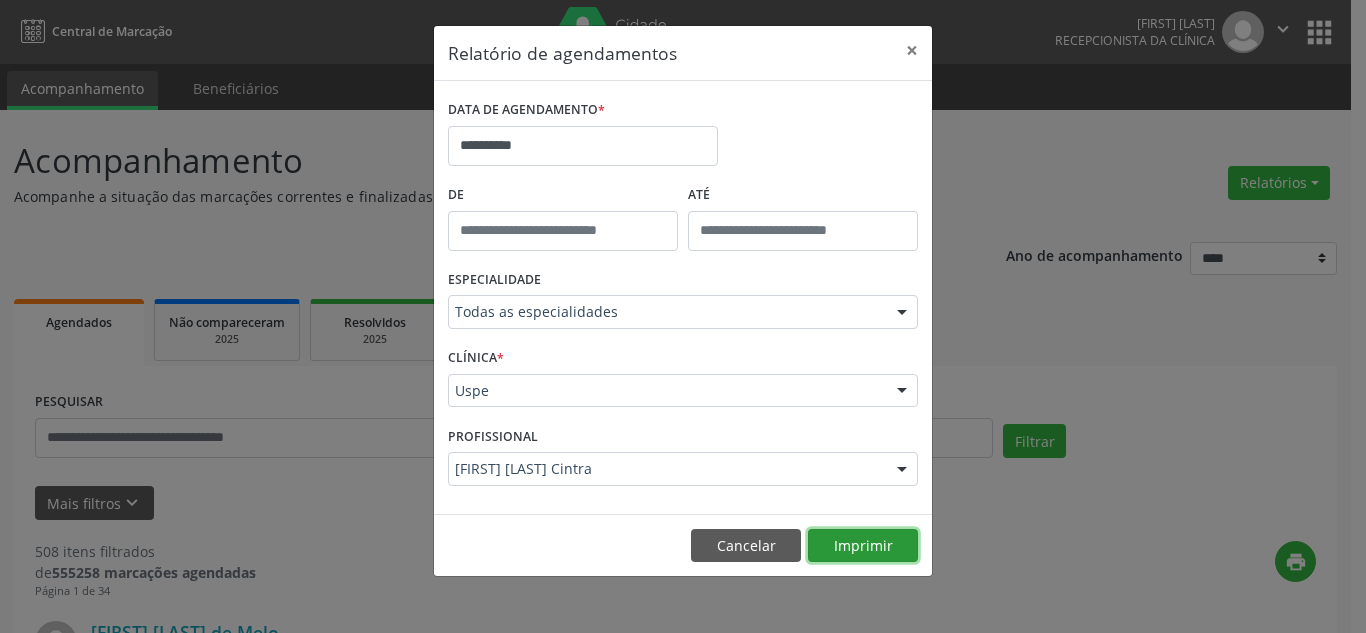 click on "Imprimir" at bounding box center [863, 546] 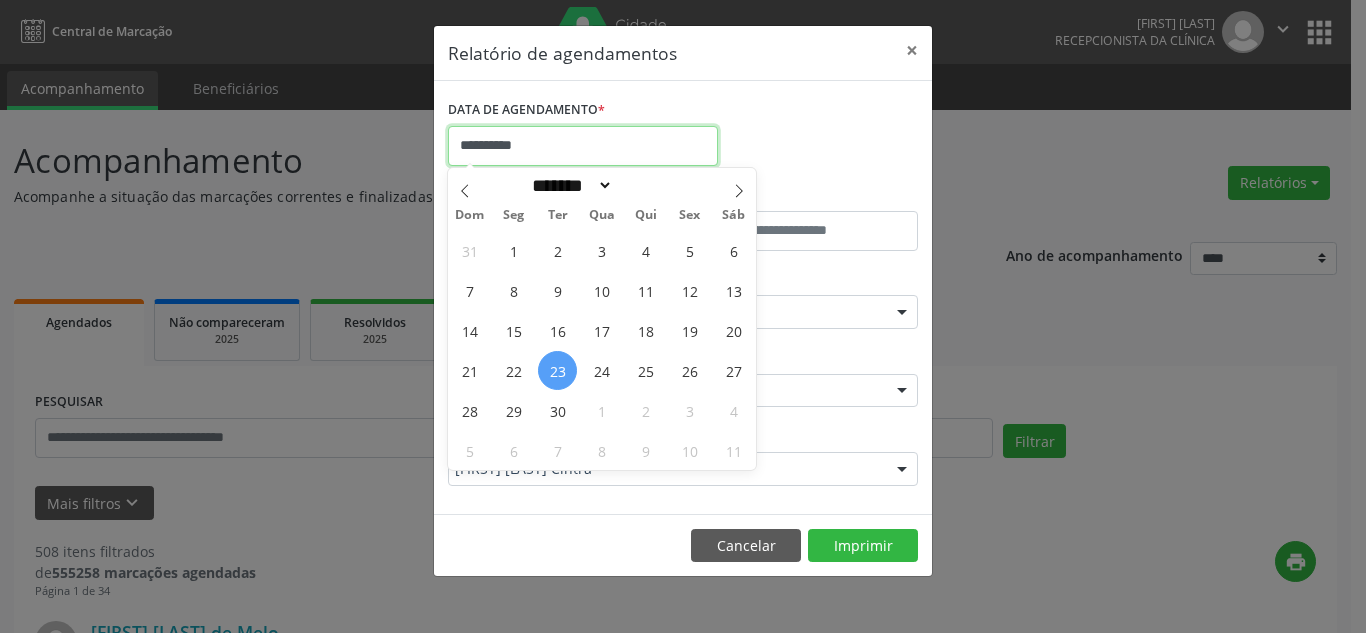 click on "**********" at bounding box center [583, 146] 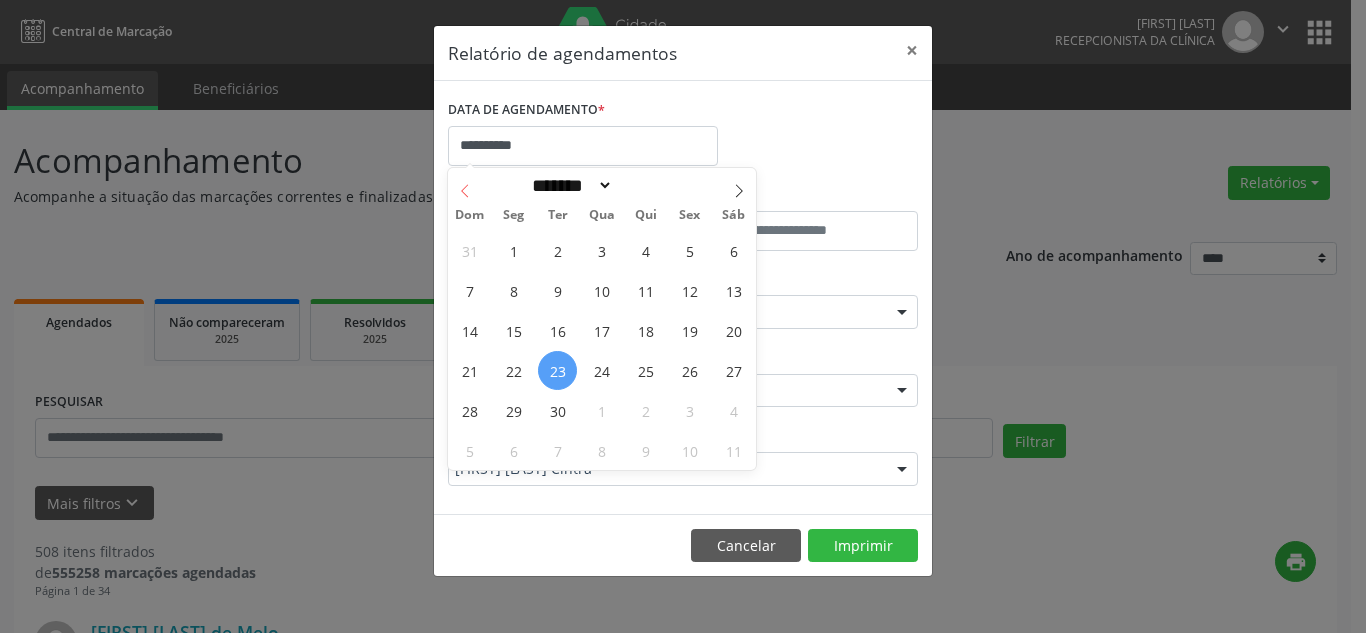 click 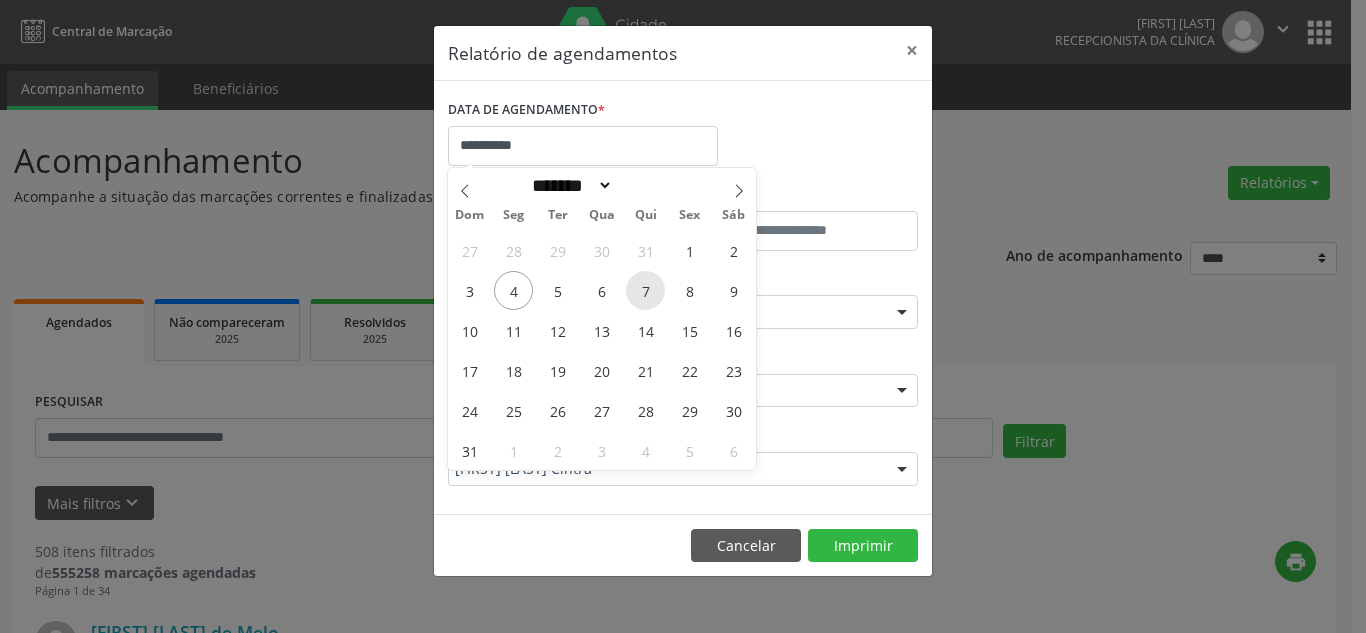 click on "7" at bounding box center (645, 290) 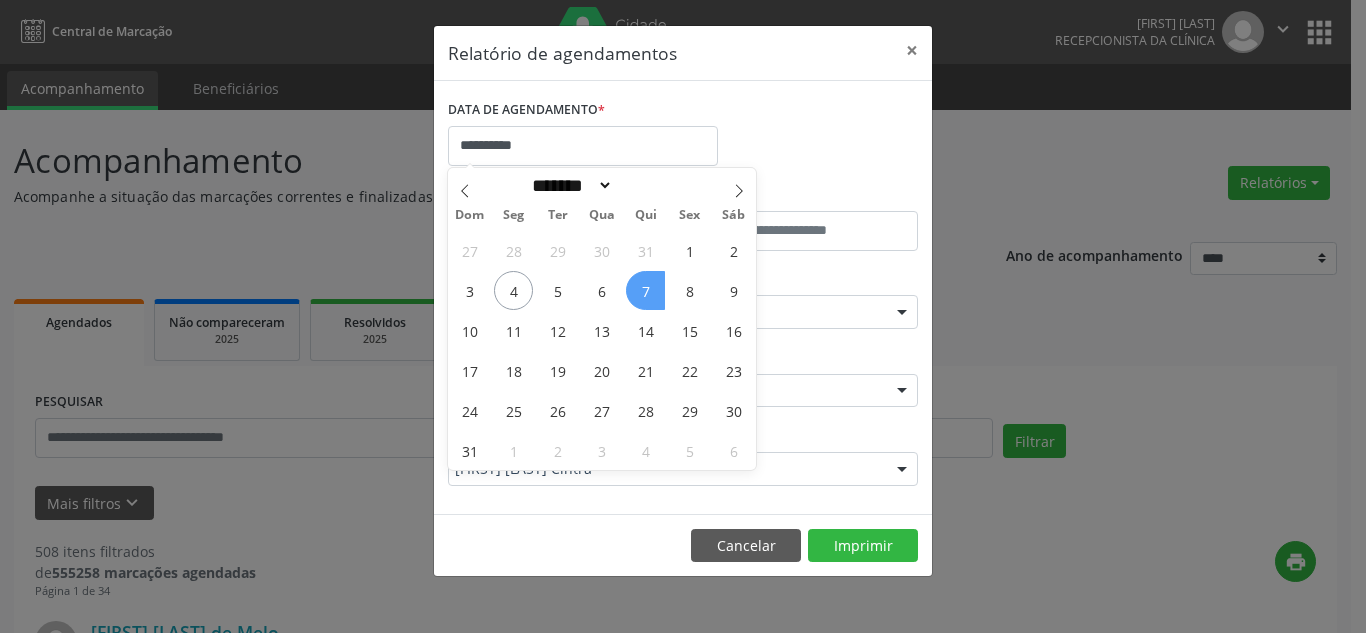 click on "7" at bounding box center [645, 290] 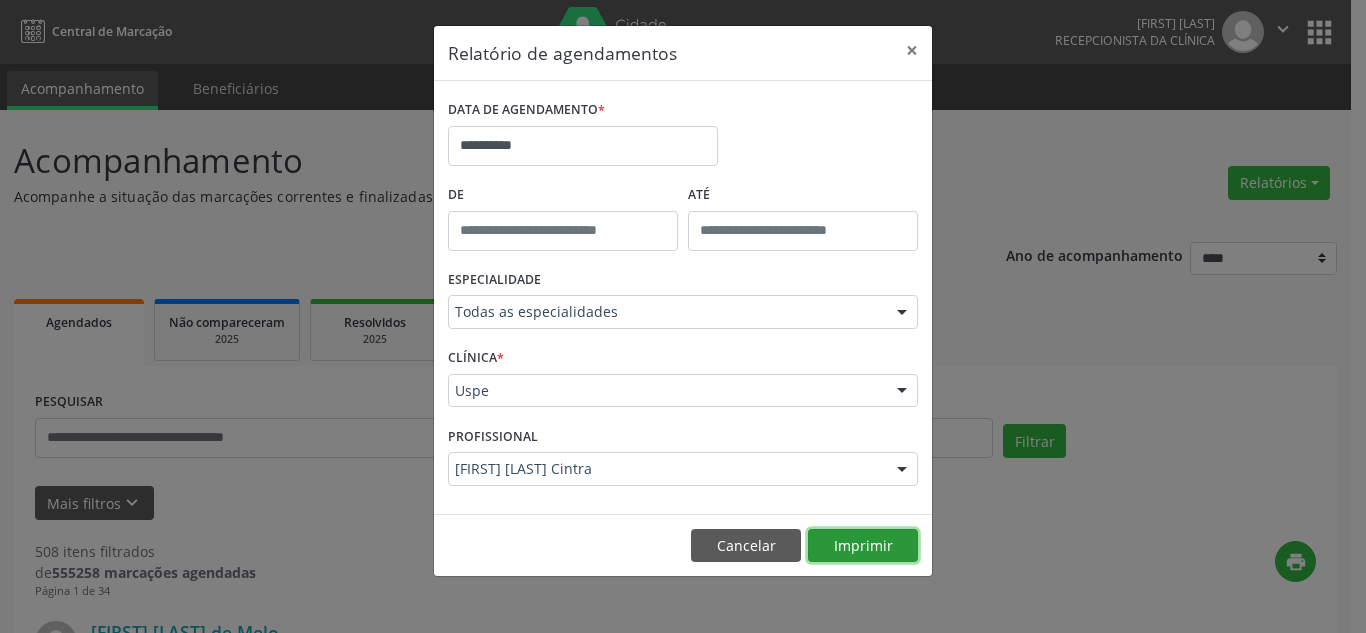 click on "Imprimir" at bounding box center [863, 546] 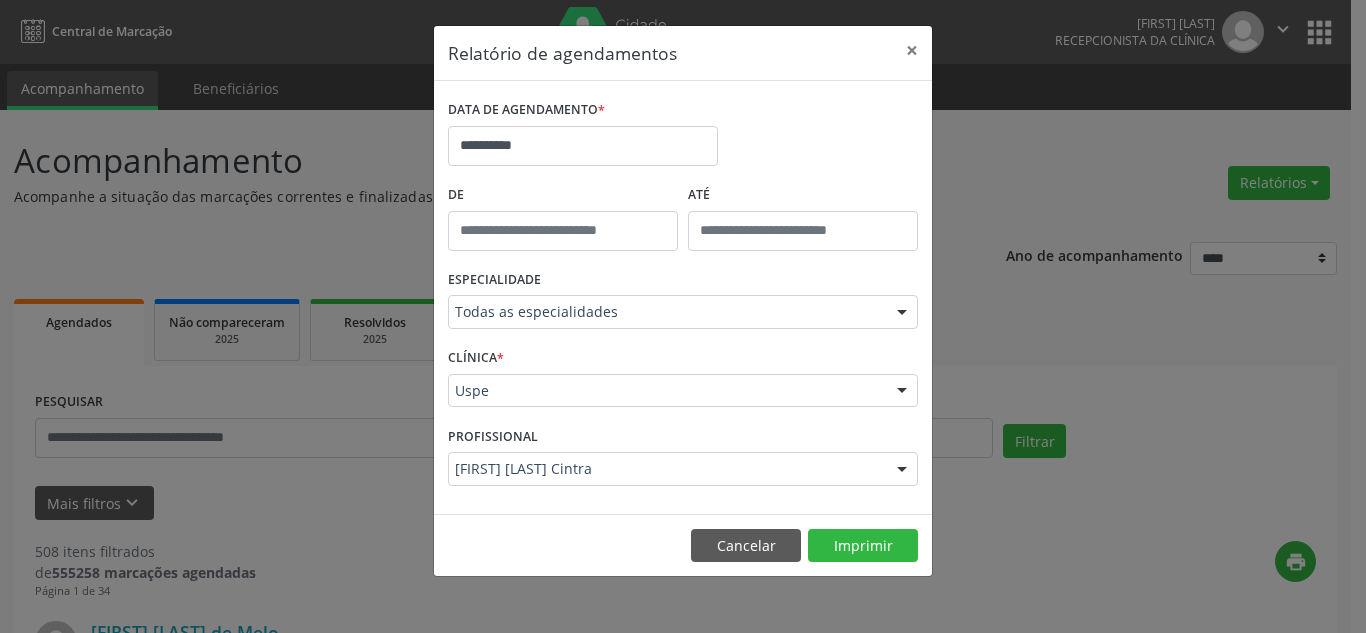 click on "**********" at bounding box center [683, 316] 